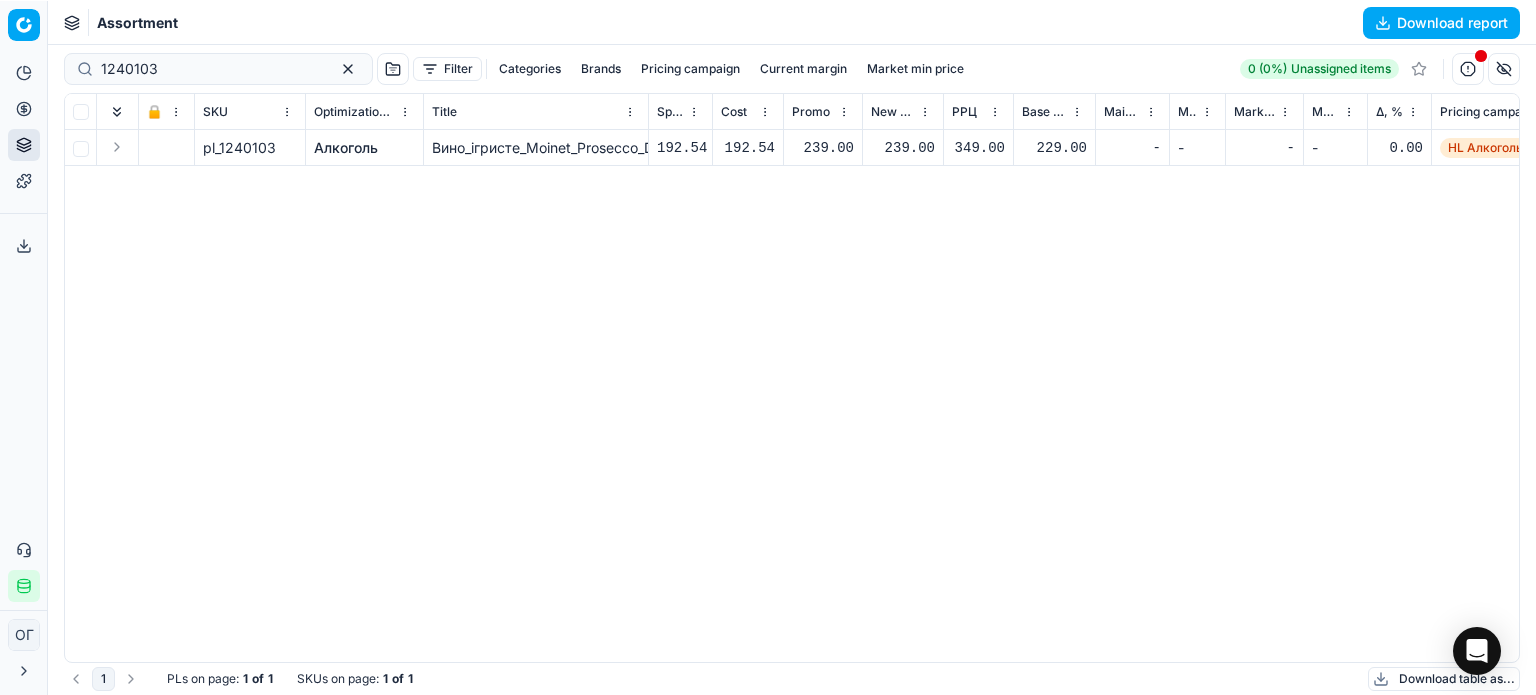 scroll, scrollTop: 0, scrollLeft: 0, axis: both 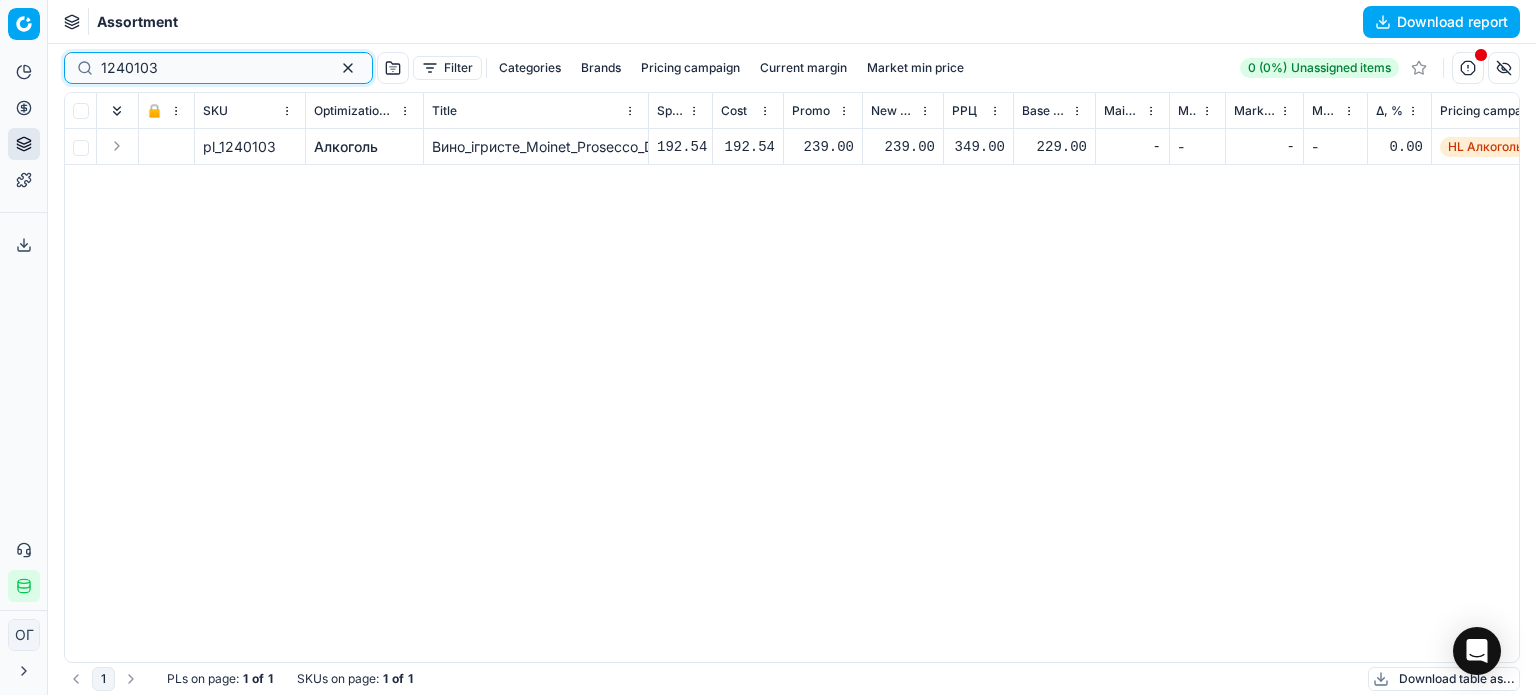 drag, startPoint x: 201, startPoint y: 61, endPoint x: 84, endPoint y: 67, distance: 117.15375 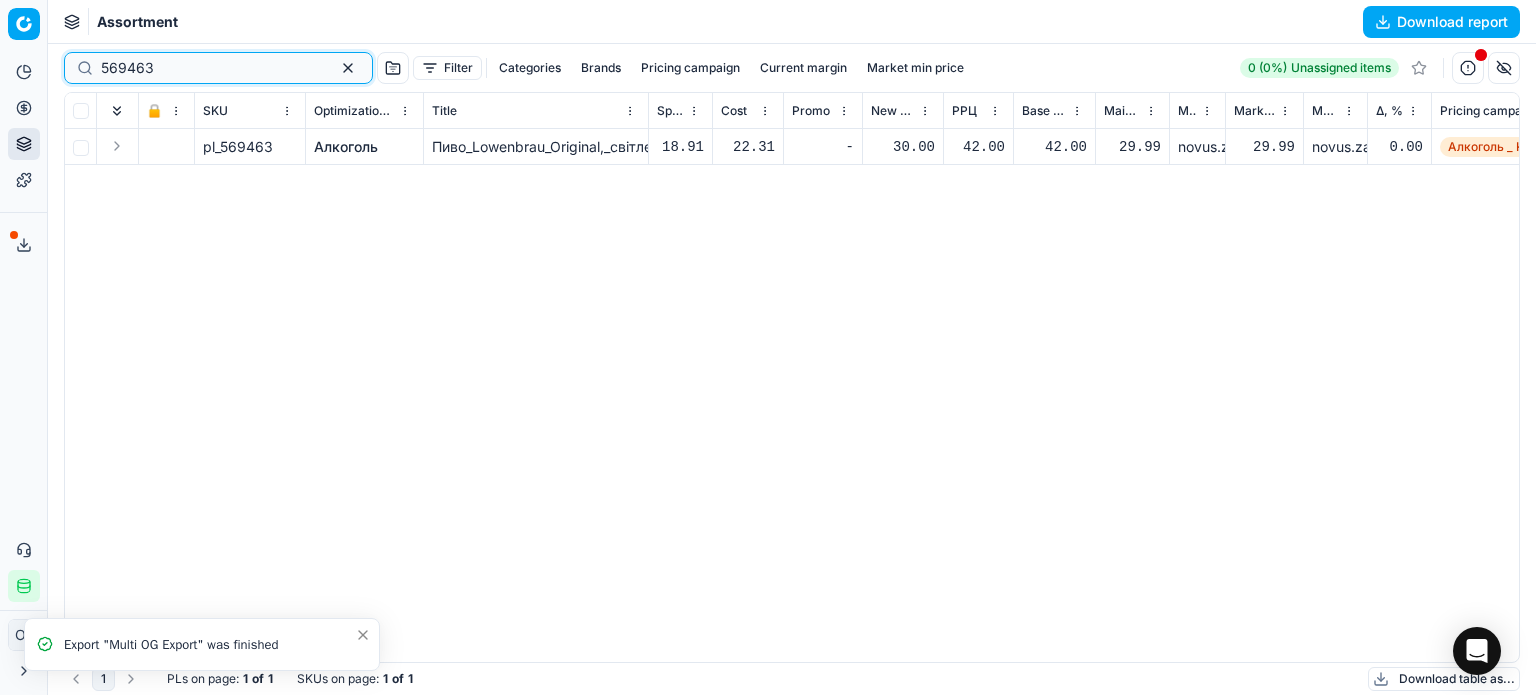 drag, startPoint x: 197, startPoint y: 76, endPoint x: 75, endPoint y: 69, distance: 122.20065 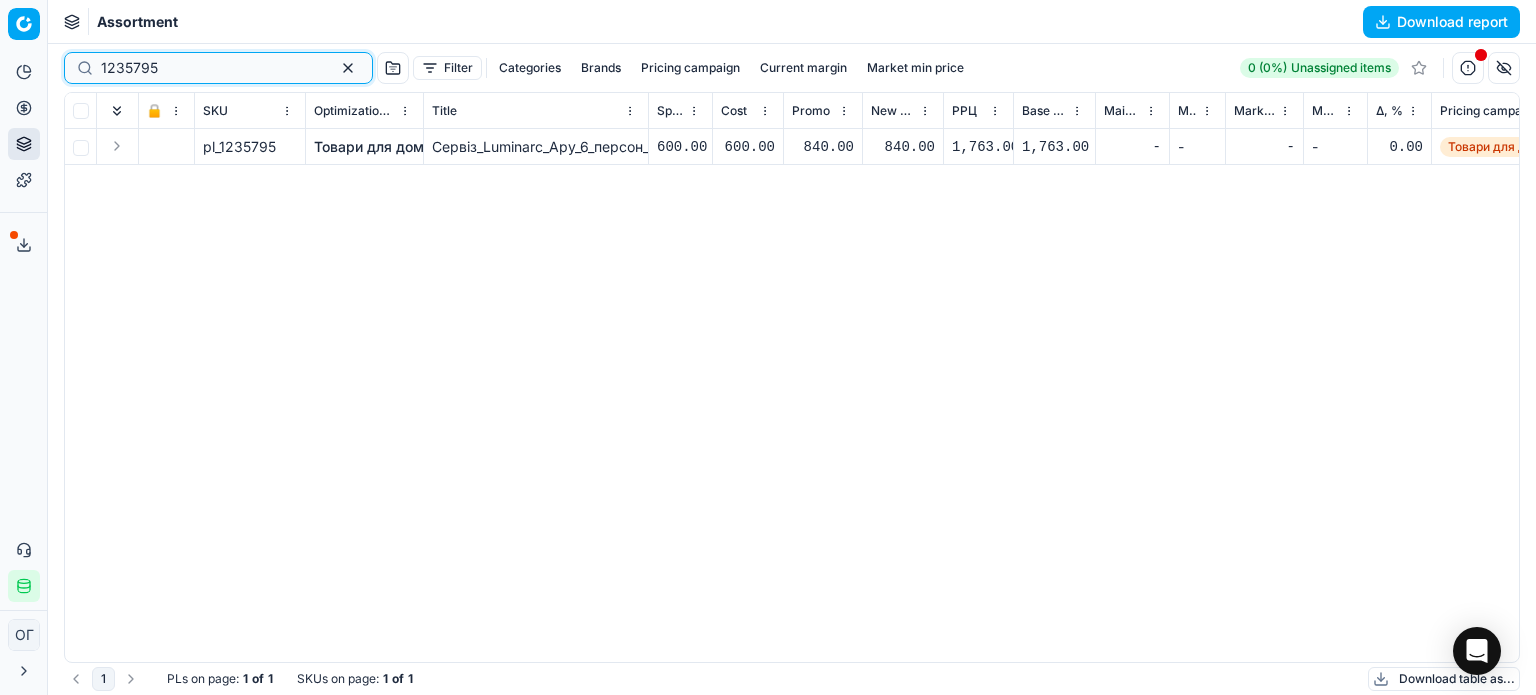 drag, startPoint x: 136, startPoint y: 71, endPoint x: 65, endPoint y: 68, distance: 71.063354 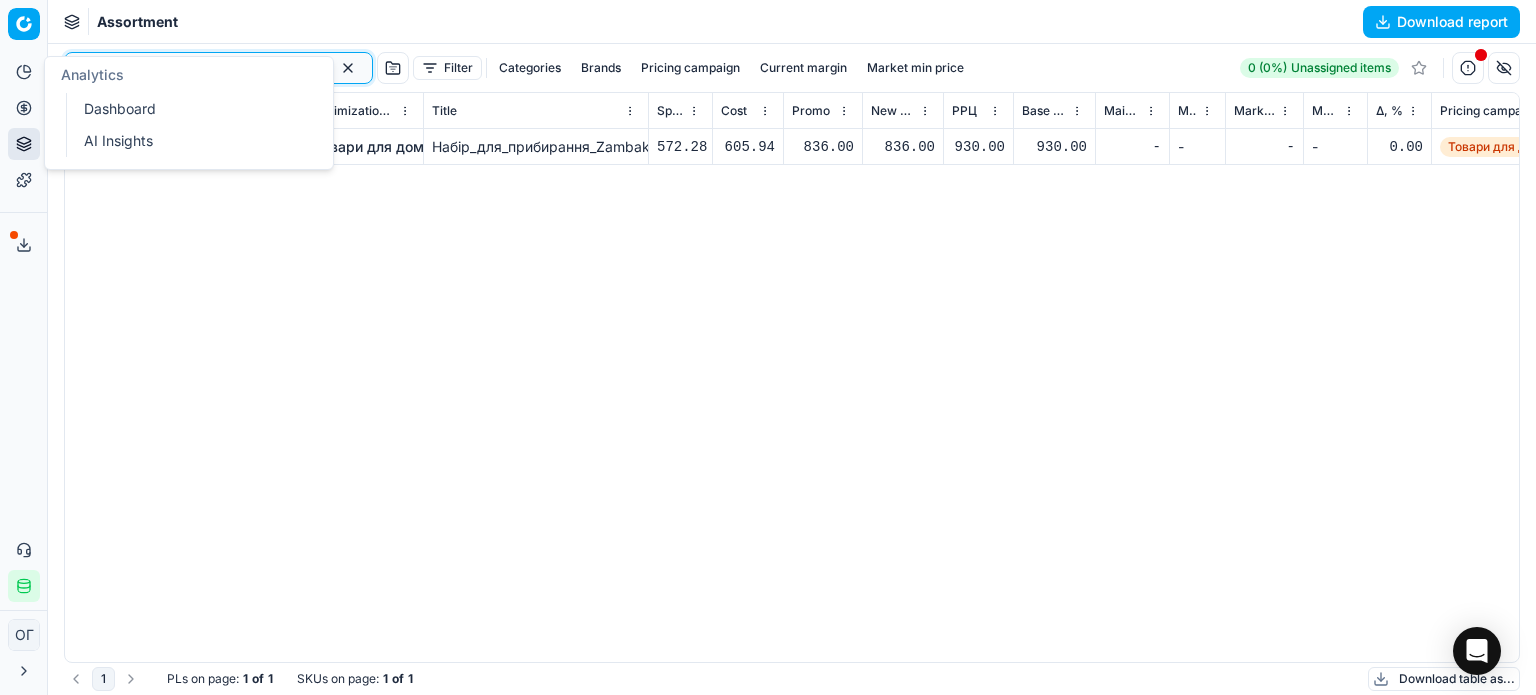 drag, startPoint x: 214, startPoint y: 73, endPoint x: 37, endPoint y: 78, distance: 177.0706 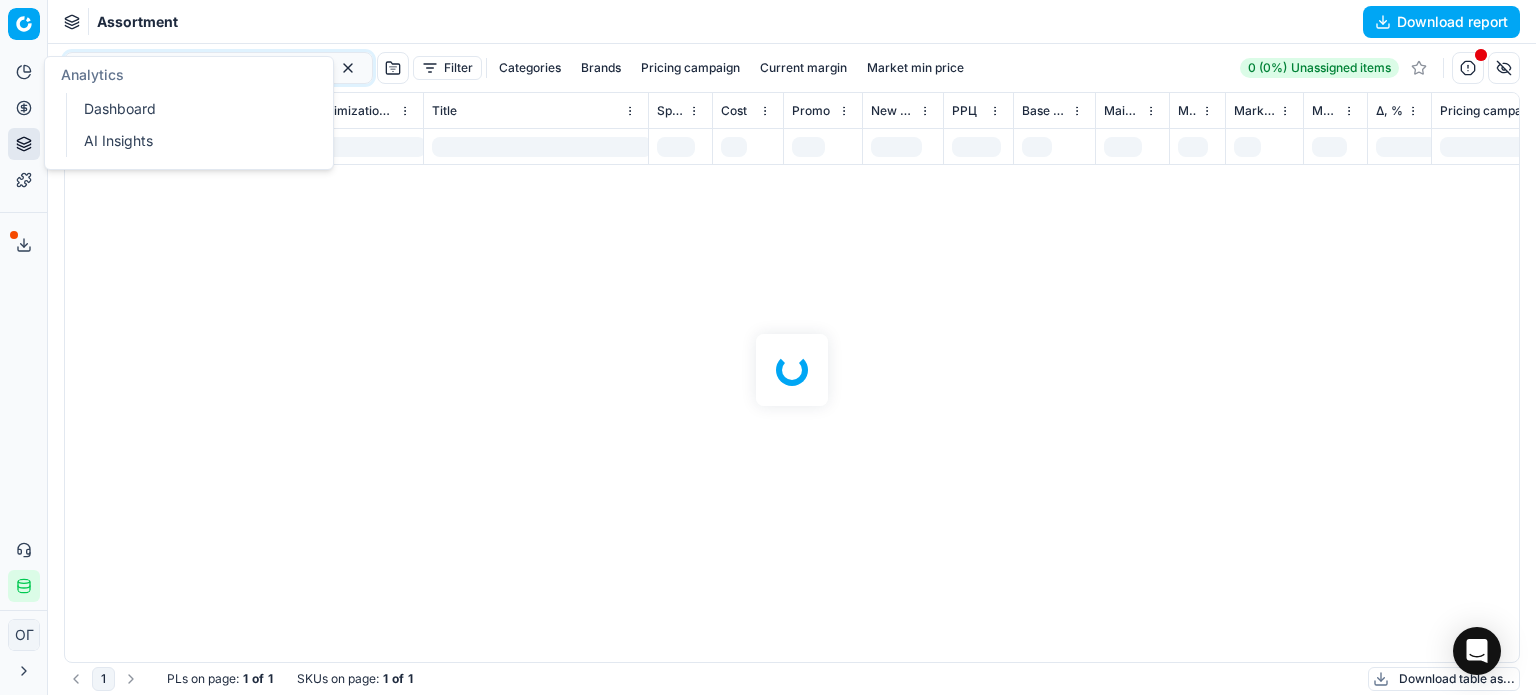 click at bounding box center (792, 369) 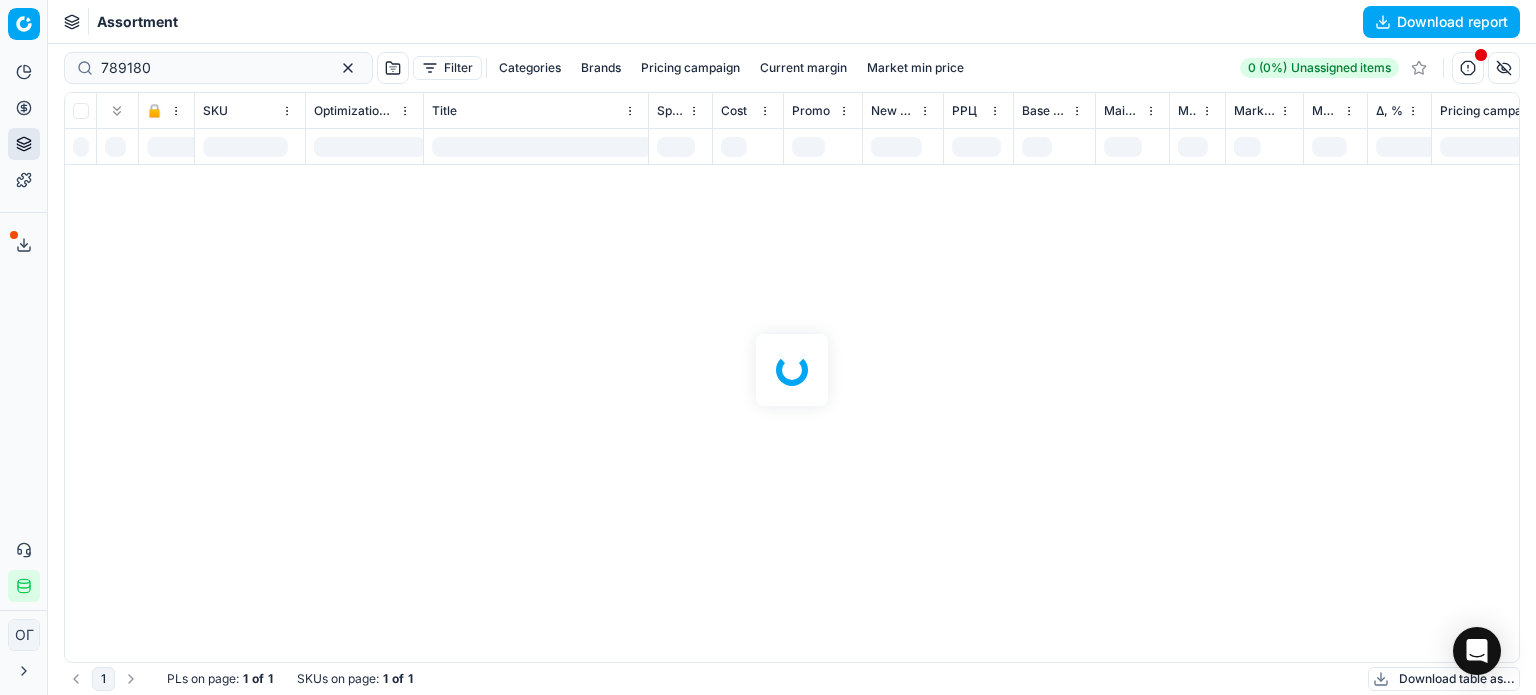 click on "Assortment Download report" at bounding box center [792, 22] 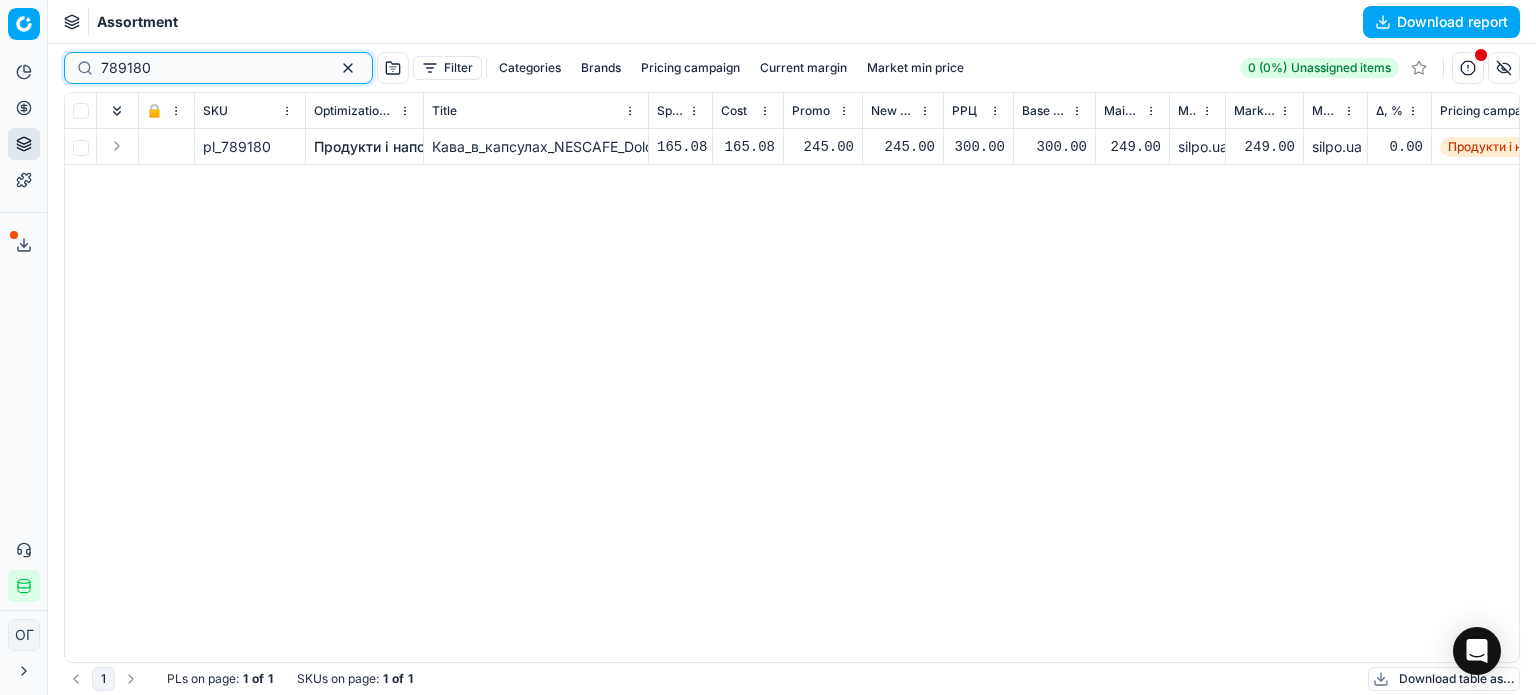 drag, startPoint x: 232, startPoint y: 61, endPoint x: 86, endPoint y: 71, distance: 146.34207 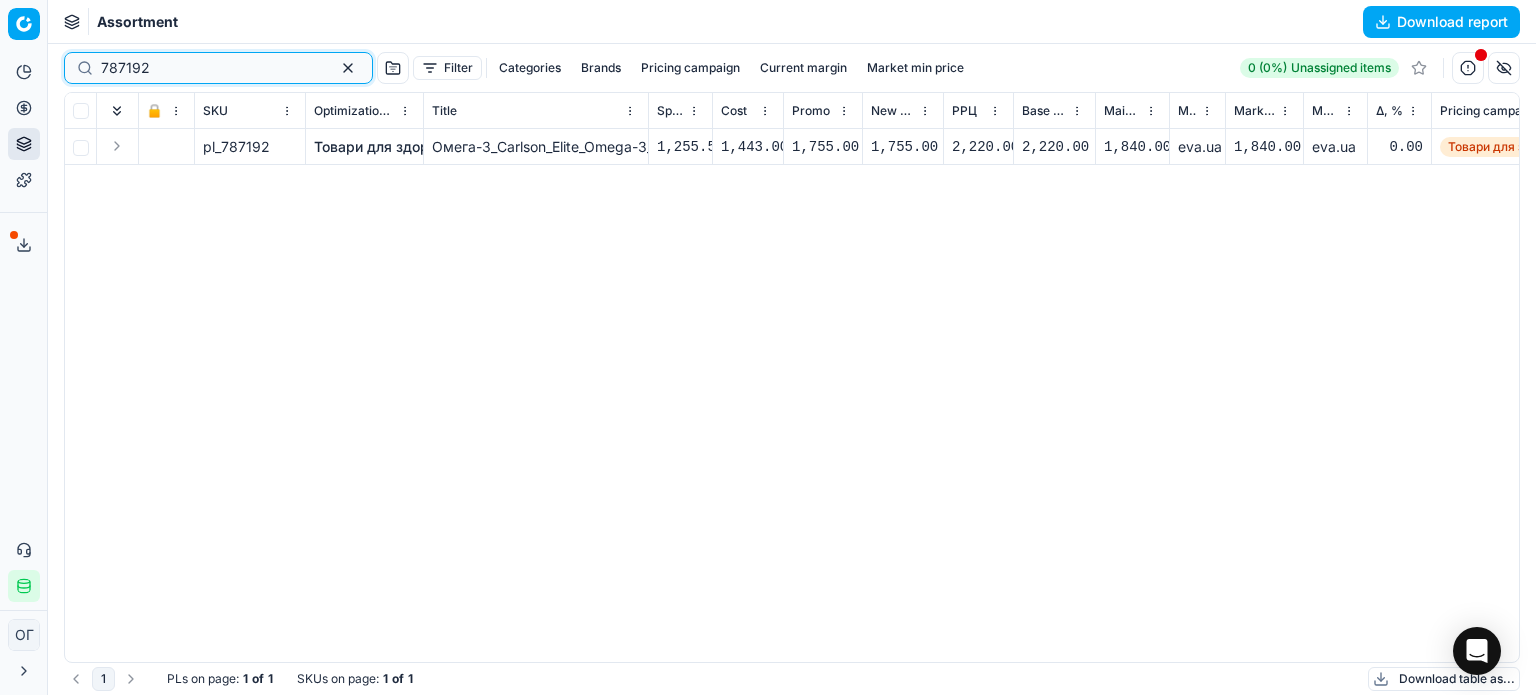 drag, startPoint x: 148, startPoint y: 72, endPoint x: 64, endPoint y: 72, distance: 84 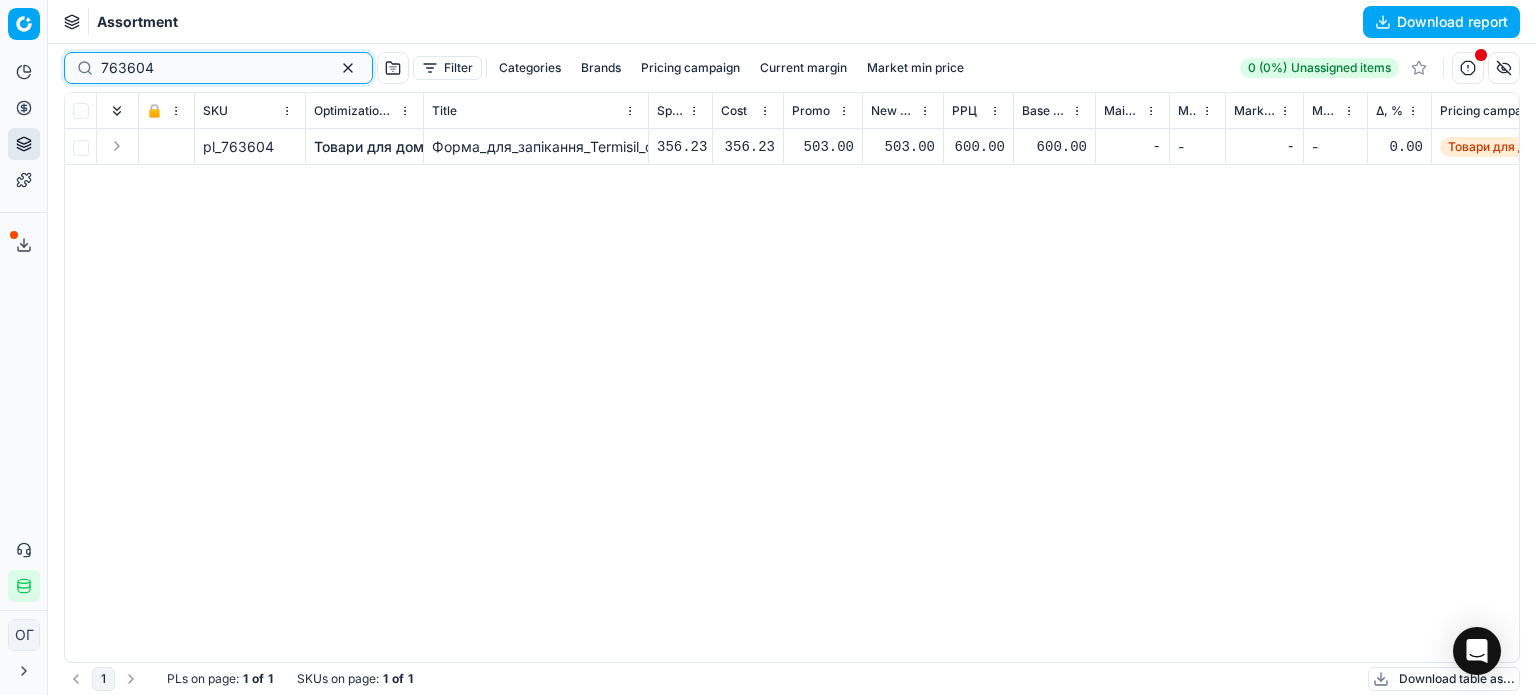 drag, startPoint x: 214, startPoint y: 78, endPoint x: 80, endPoint y: 66, distance: 134.53624 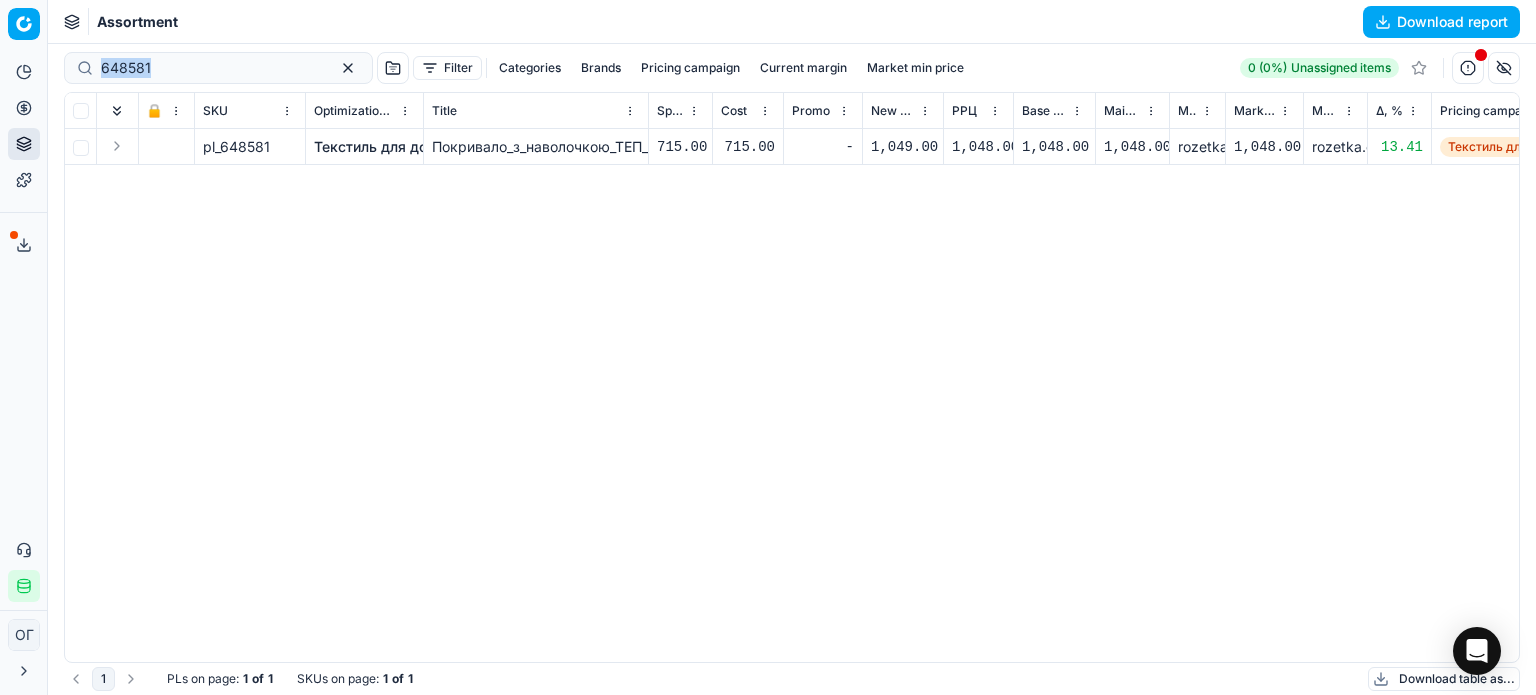 drag, startPoint x: 248, startPoint y: 80, endPoint x: 86, endPoint y: 79, distance: 162.00308 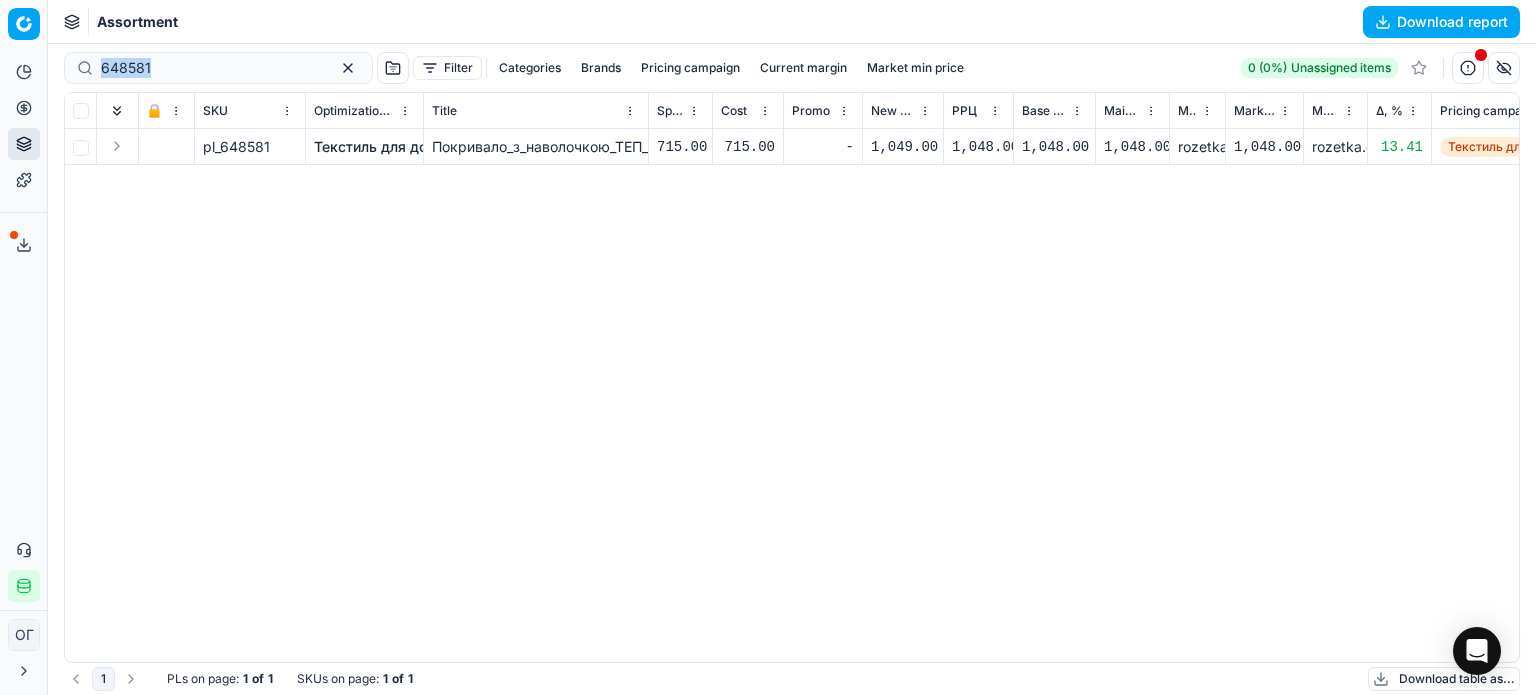 click on "648581" at bounding box center [218, 68] 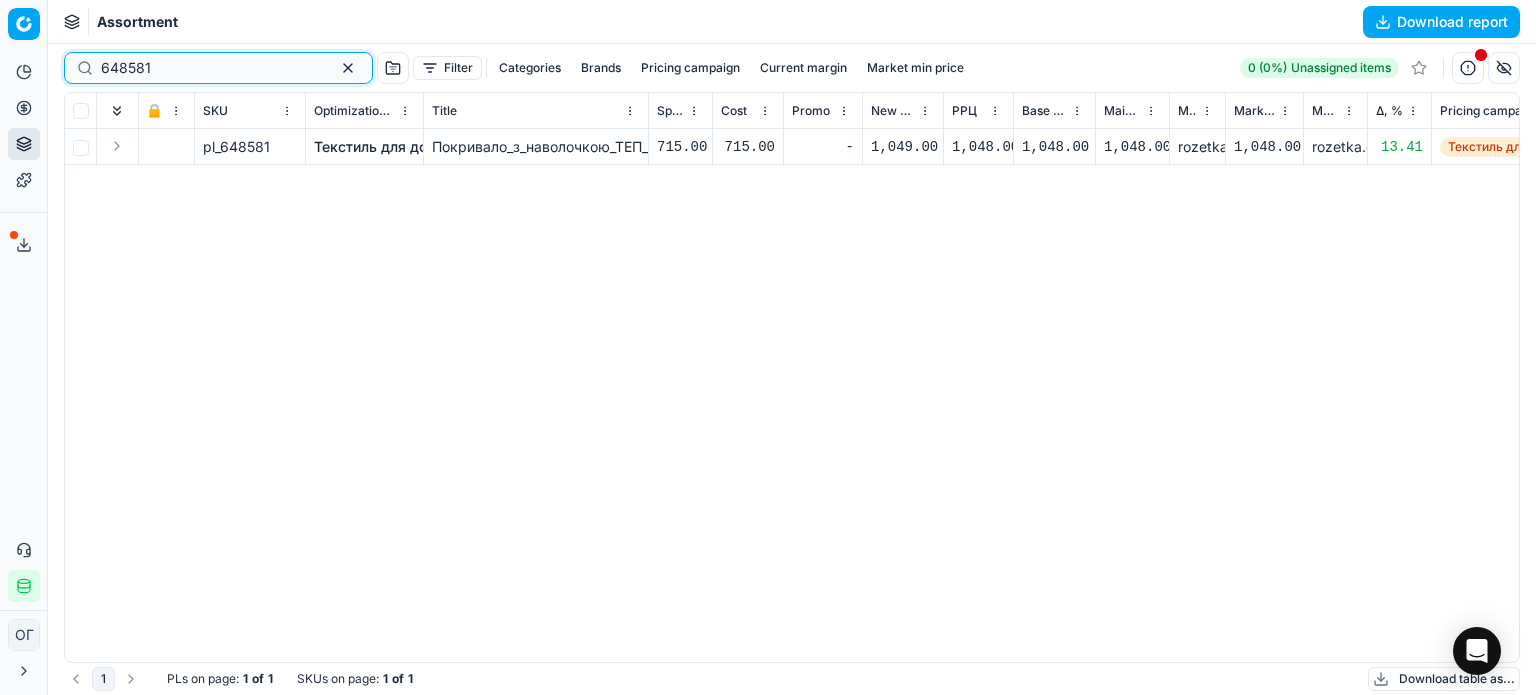 paste on "642865" 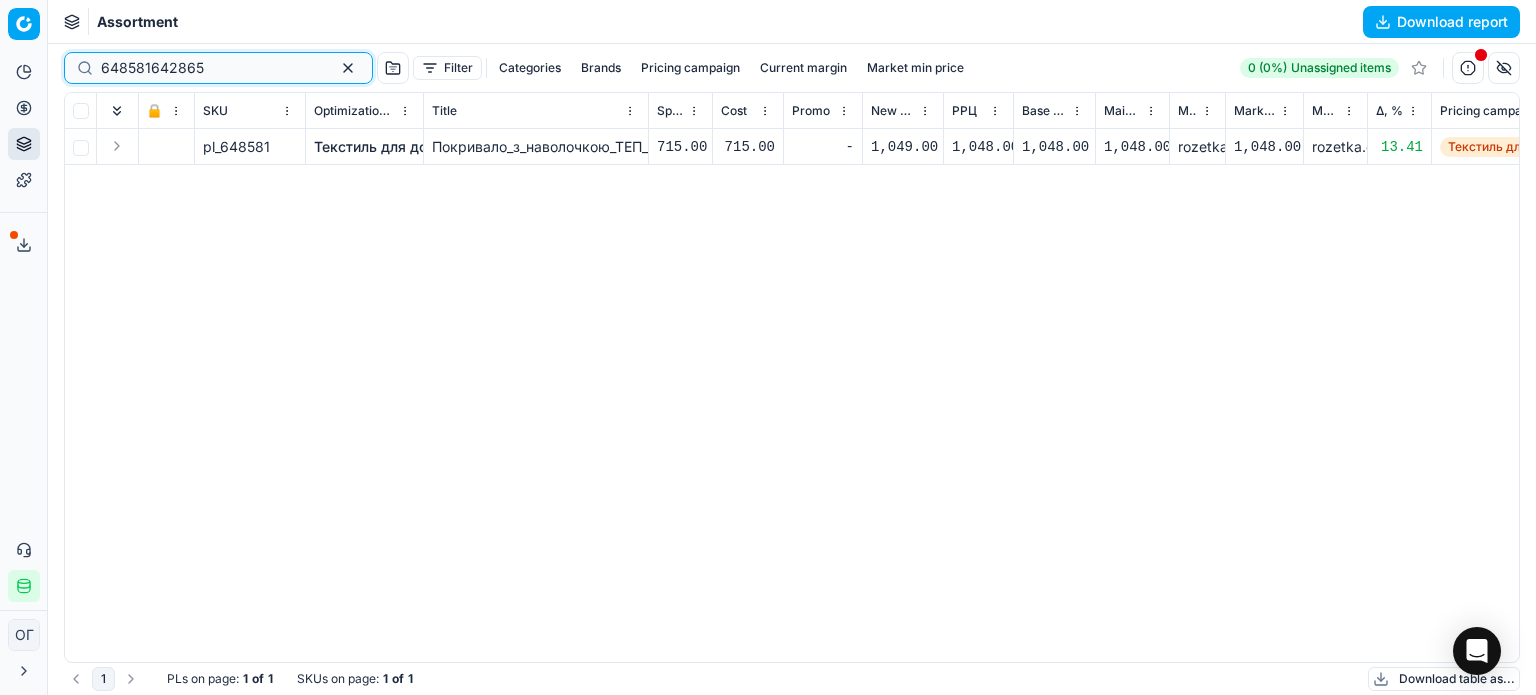 type on "648581642865" 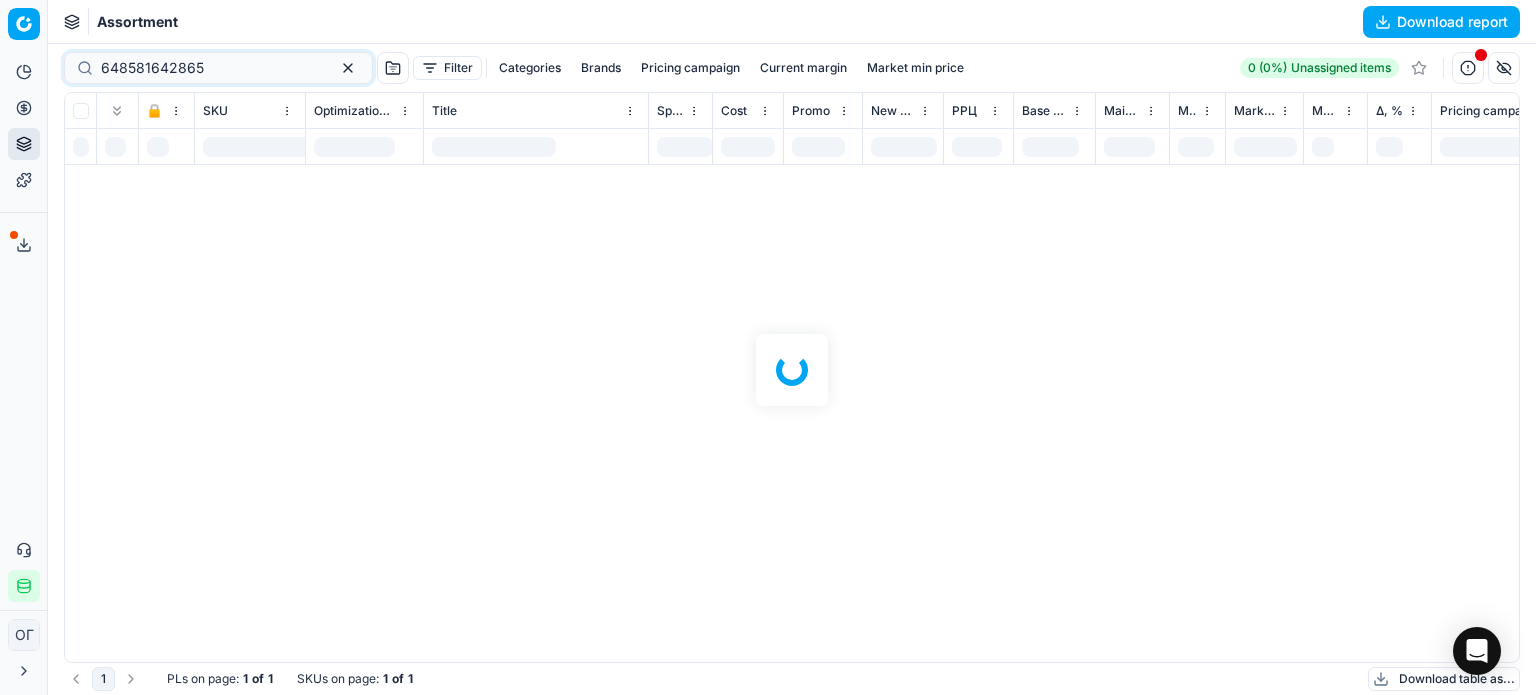 click at bounding box center [792, 369] 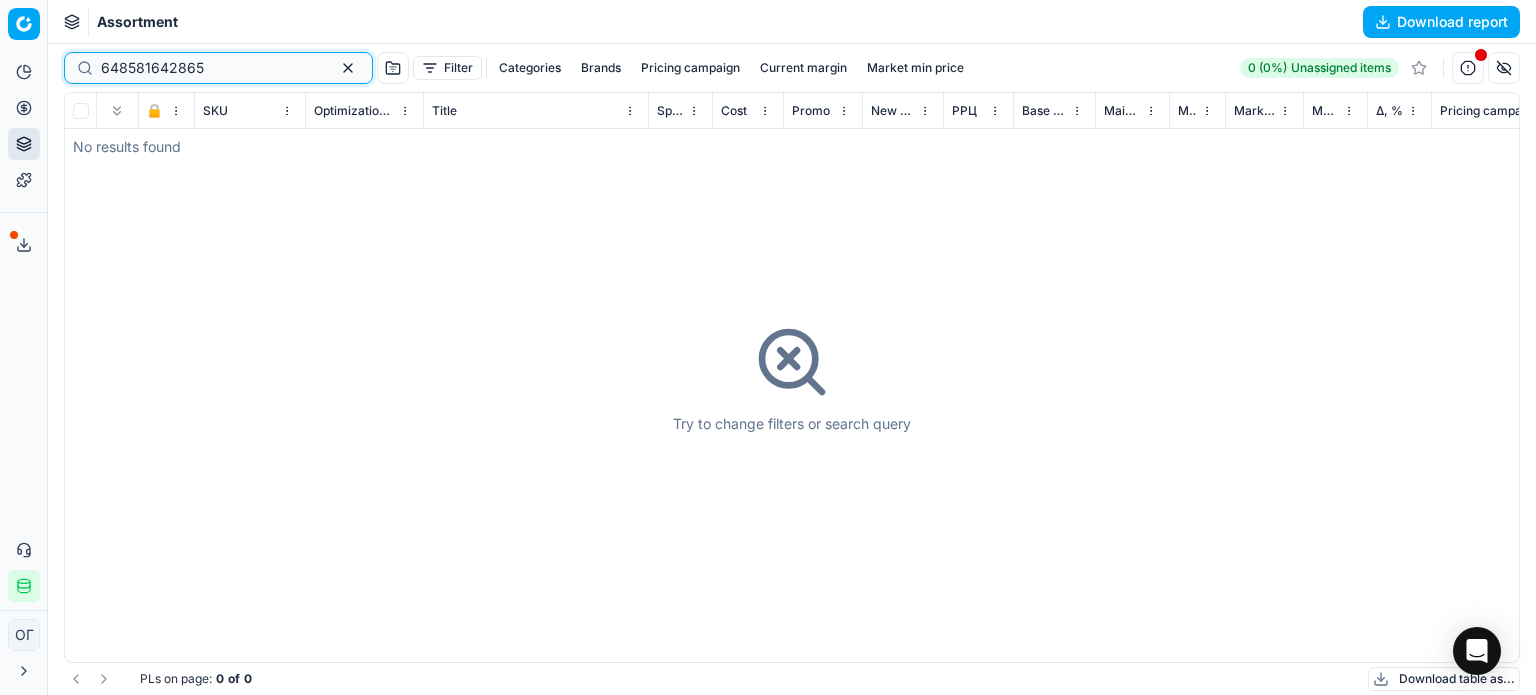 click at bounding box center [348, 68] 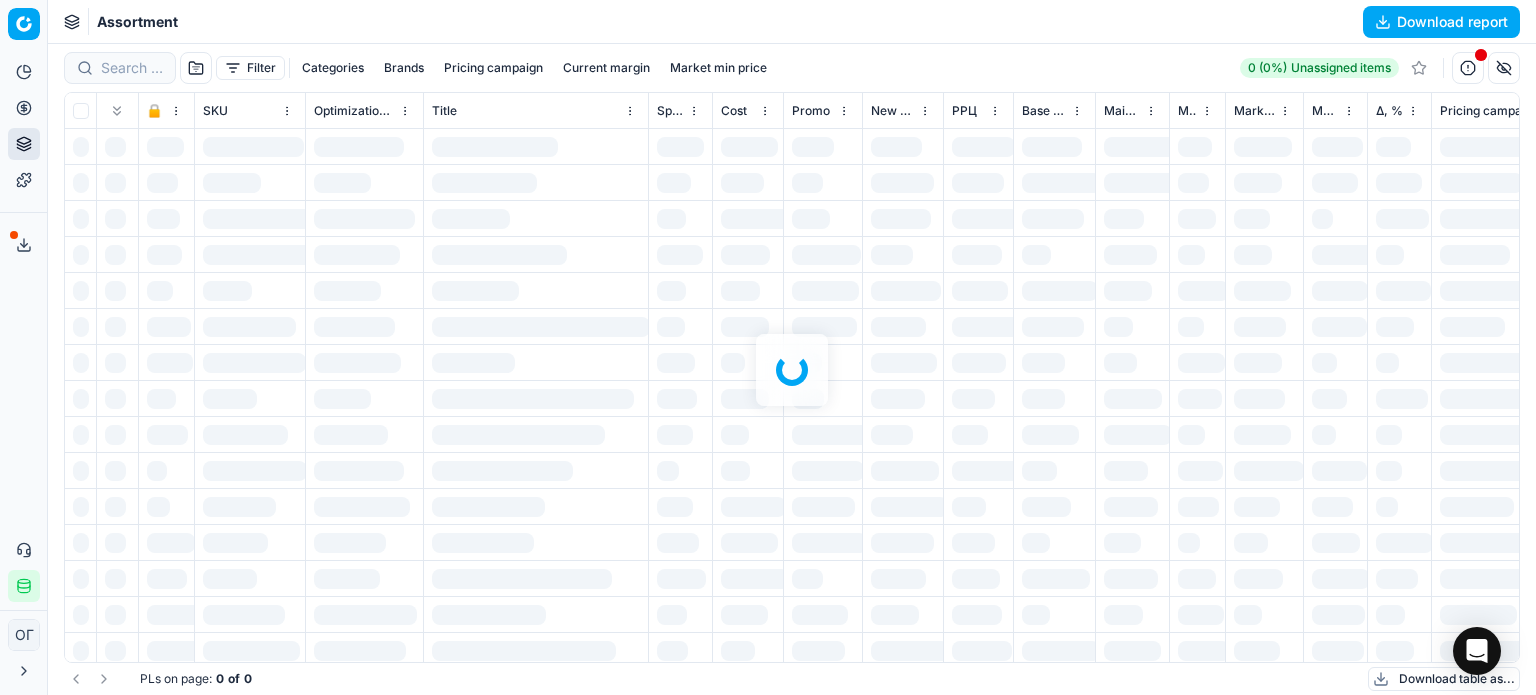 click at bounding box center [792, 369] 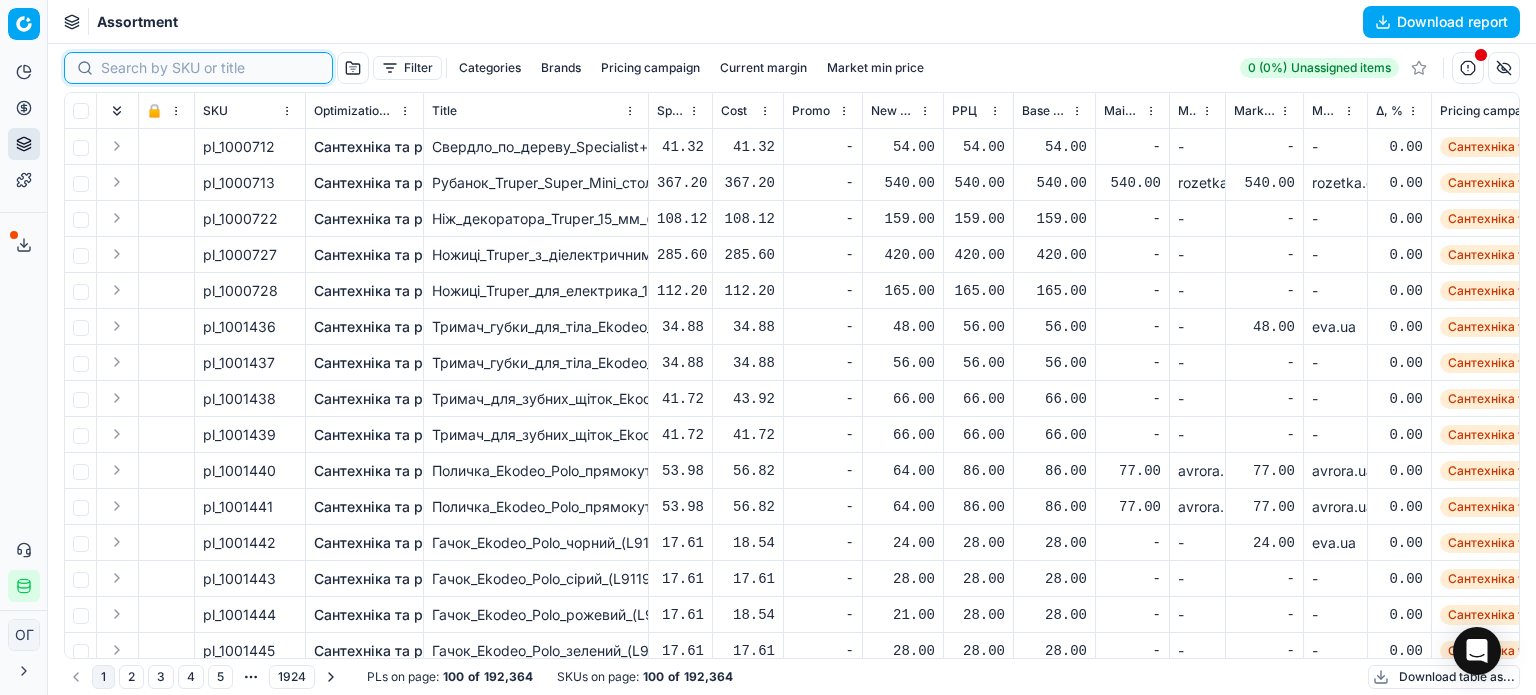 click at bounding box center [210, 68] 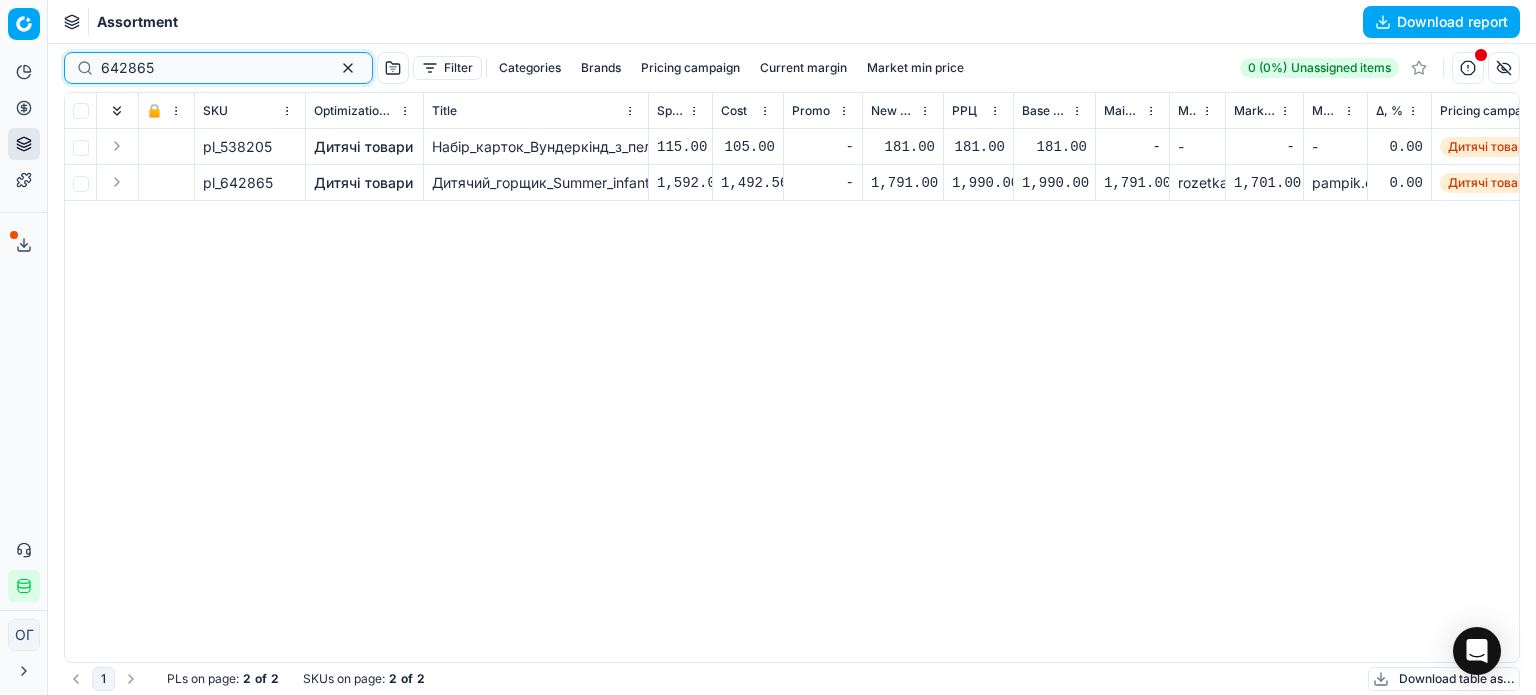 drag, startPoint x: 188, startPoint y: 74, endPoint x: 62, endPoint y: 74, distance: 126 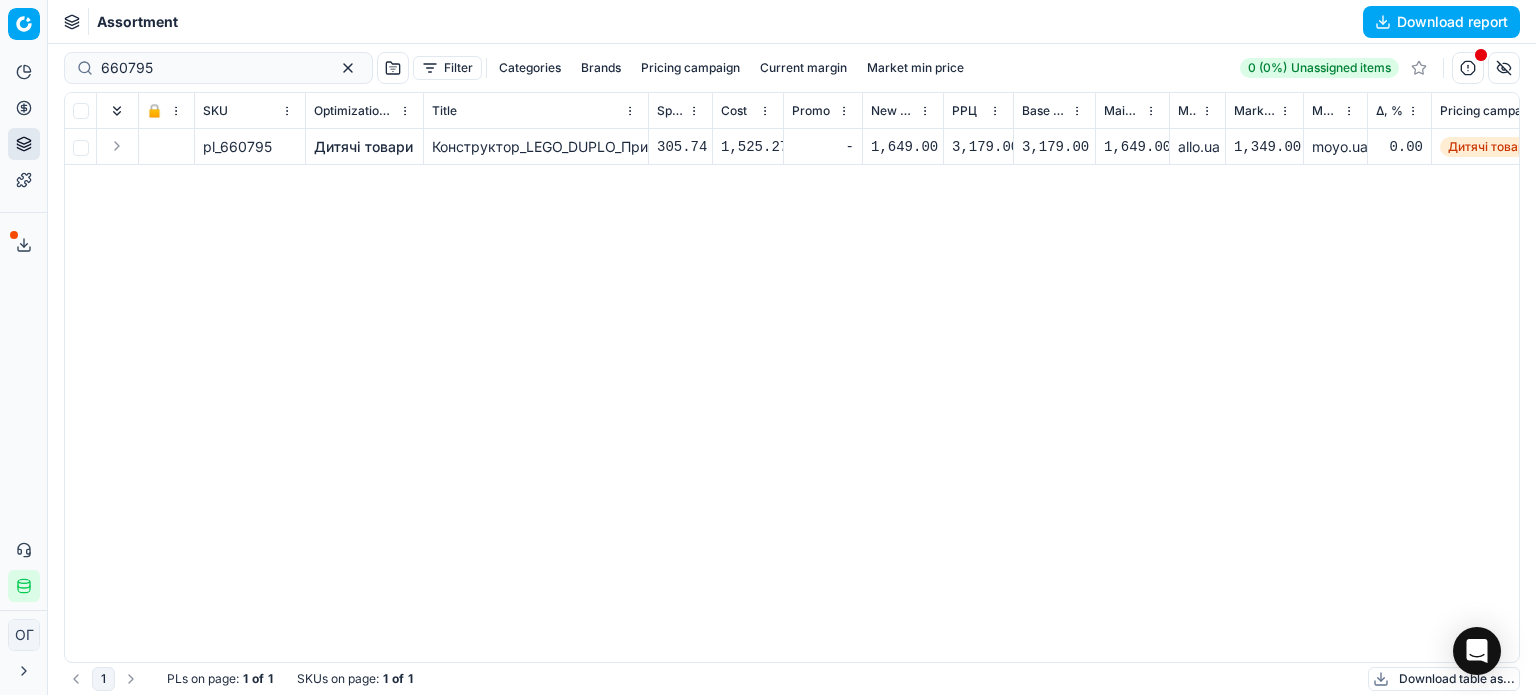 drag, startPoint x: 180, startPoint y: 79, endPoint x: 150, endPoint y: 62, distance: 34.48188 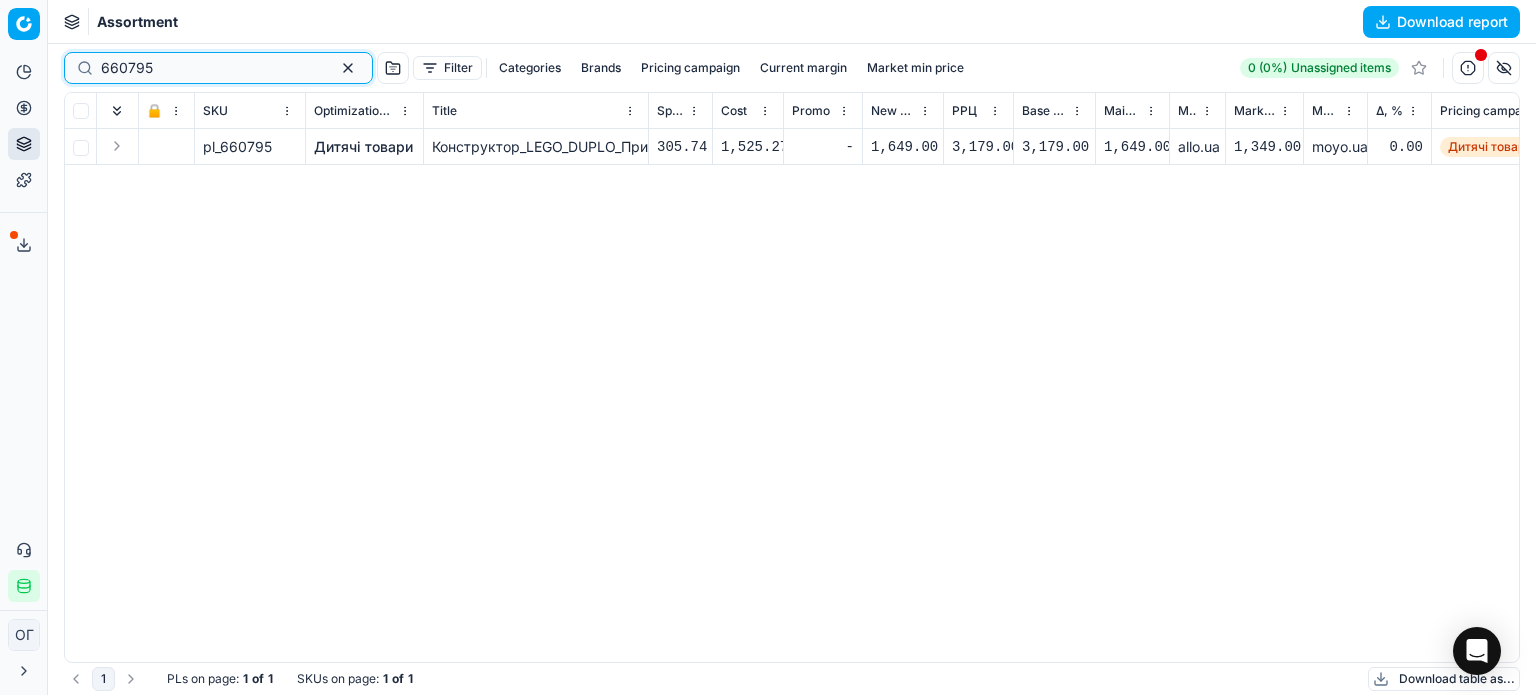 drag, startPoint x: 156, startPoint y: 62, endPoint x: 69, endPoint y: 69, distance: 87.28116 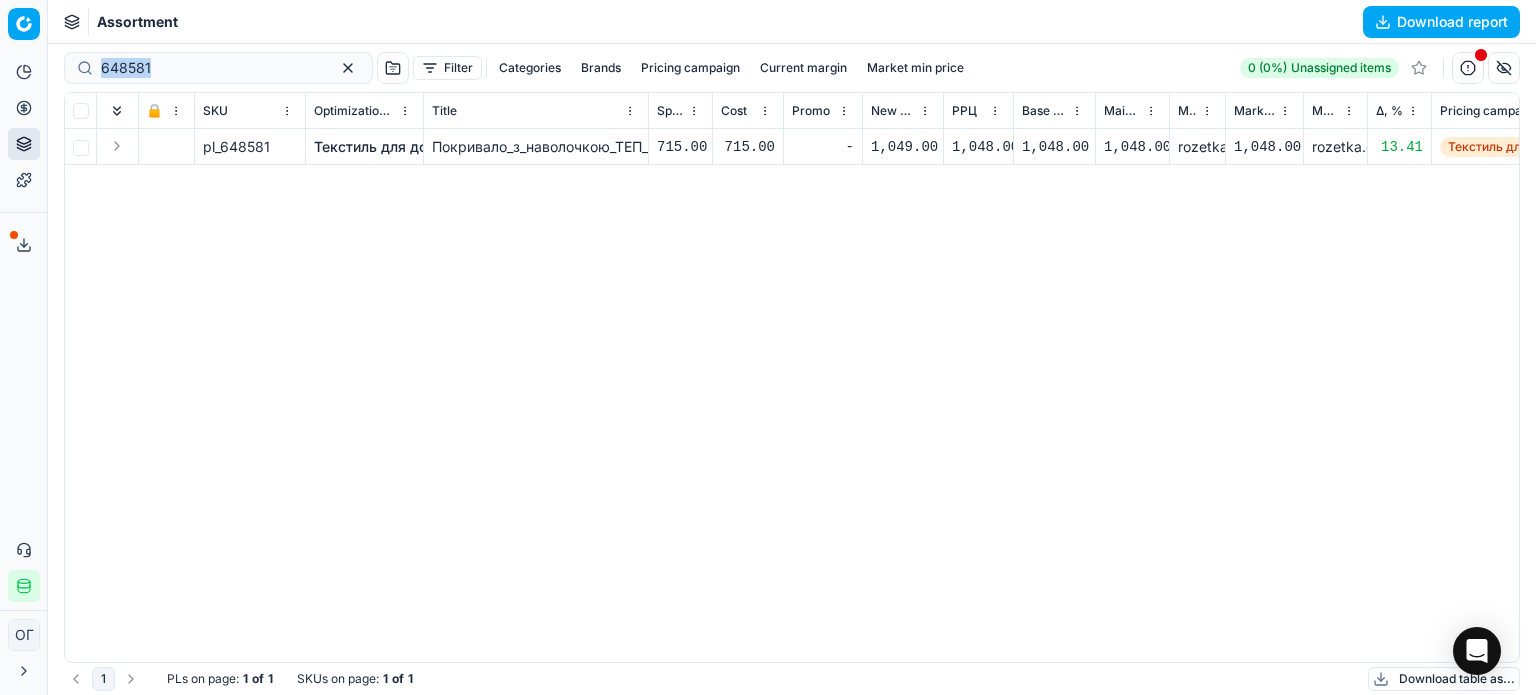 drag, startPoint x: 230, startPoint y: 86, endPoint x: 176, endPoint y: 83, distance: 54.08327 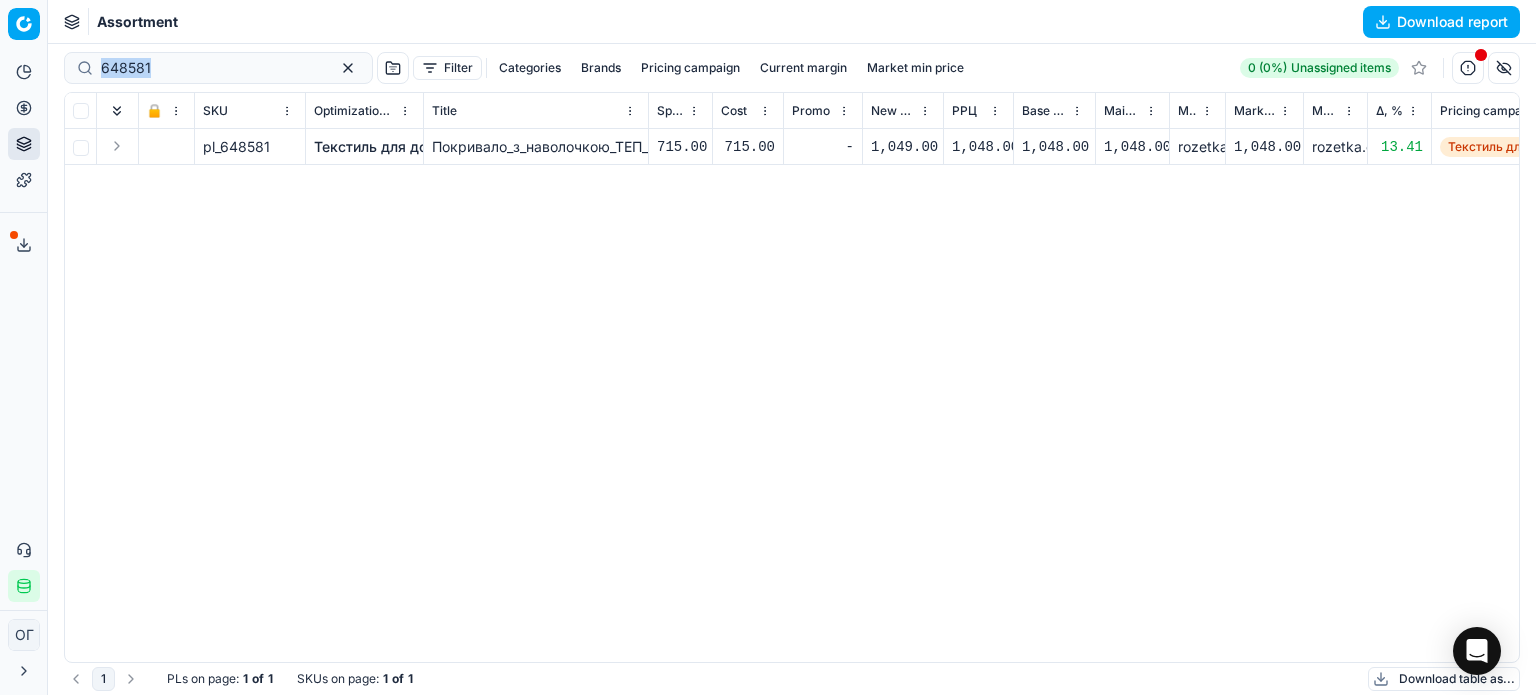 click on "[NUMBER] Filter   Categories   Brands   Pricing campaign   Current margin   Market min price   0 (0%) Unassigned items" at bounding box center [792, 68] 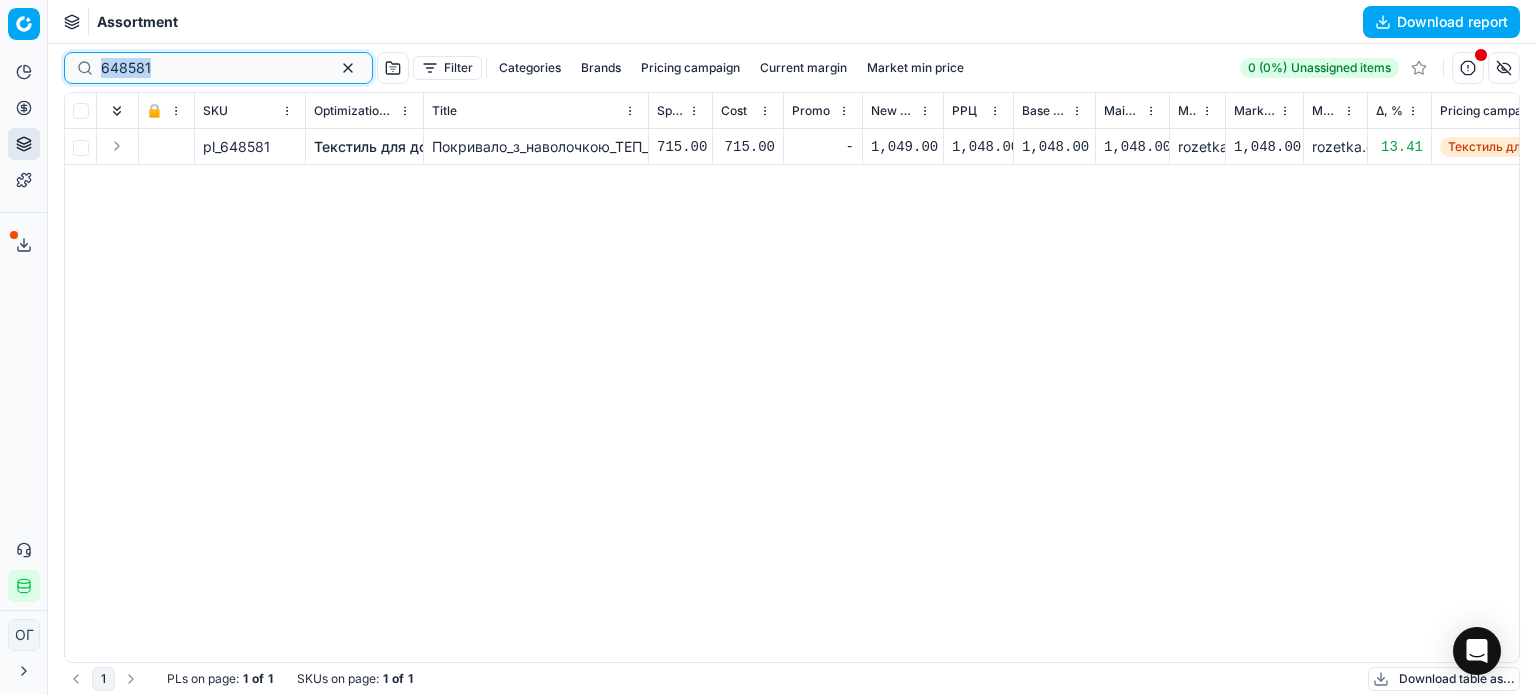 click on "648581" at bounding box center (210, 68) 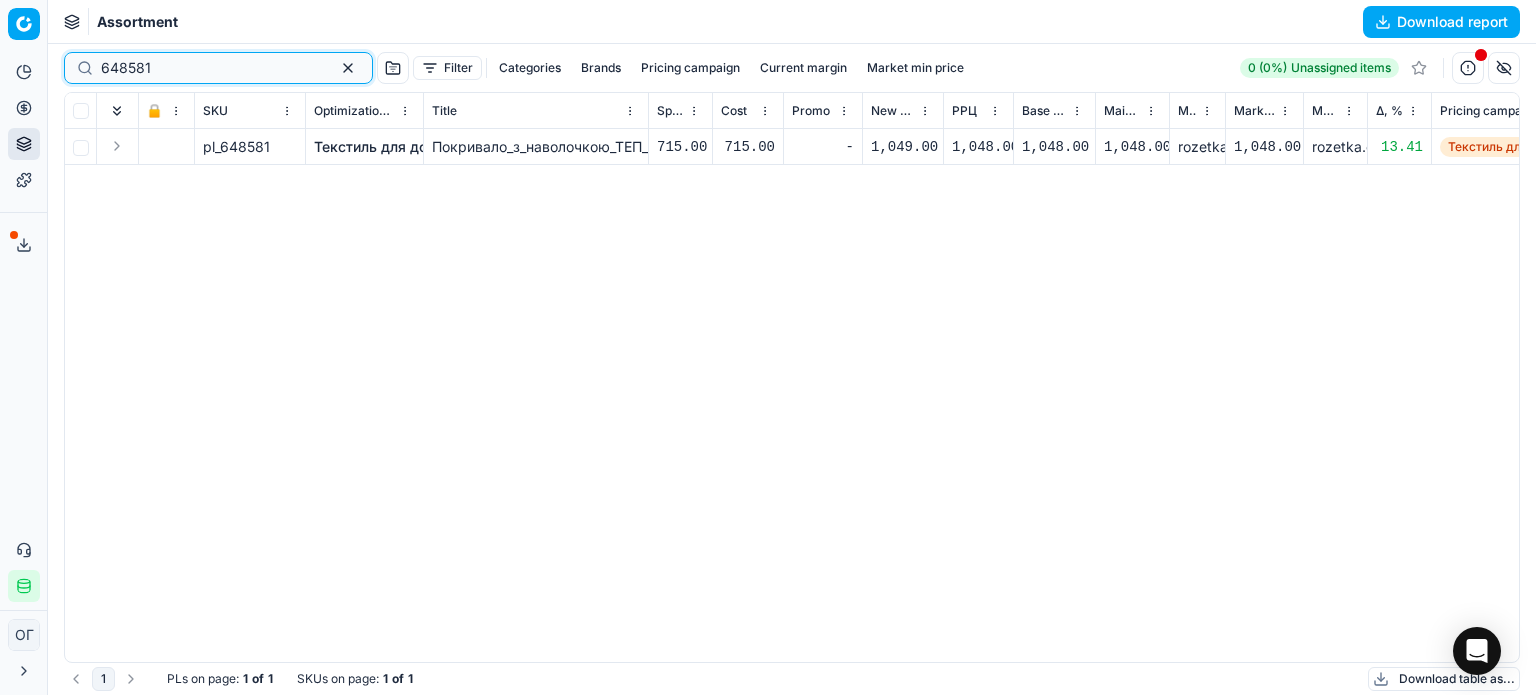 drag, startPoint x: 192, startPoint y: 67, endPoint x: 105, endPoint y: 69, distance: 87.02299 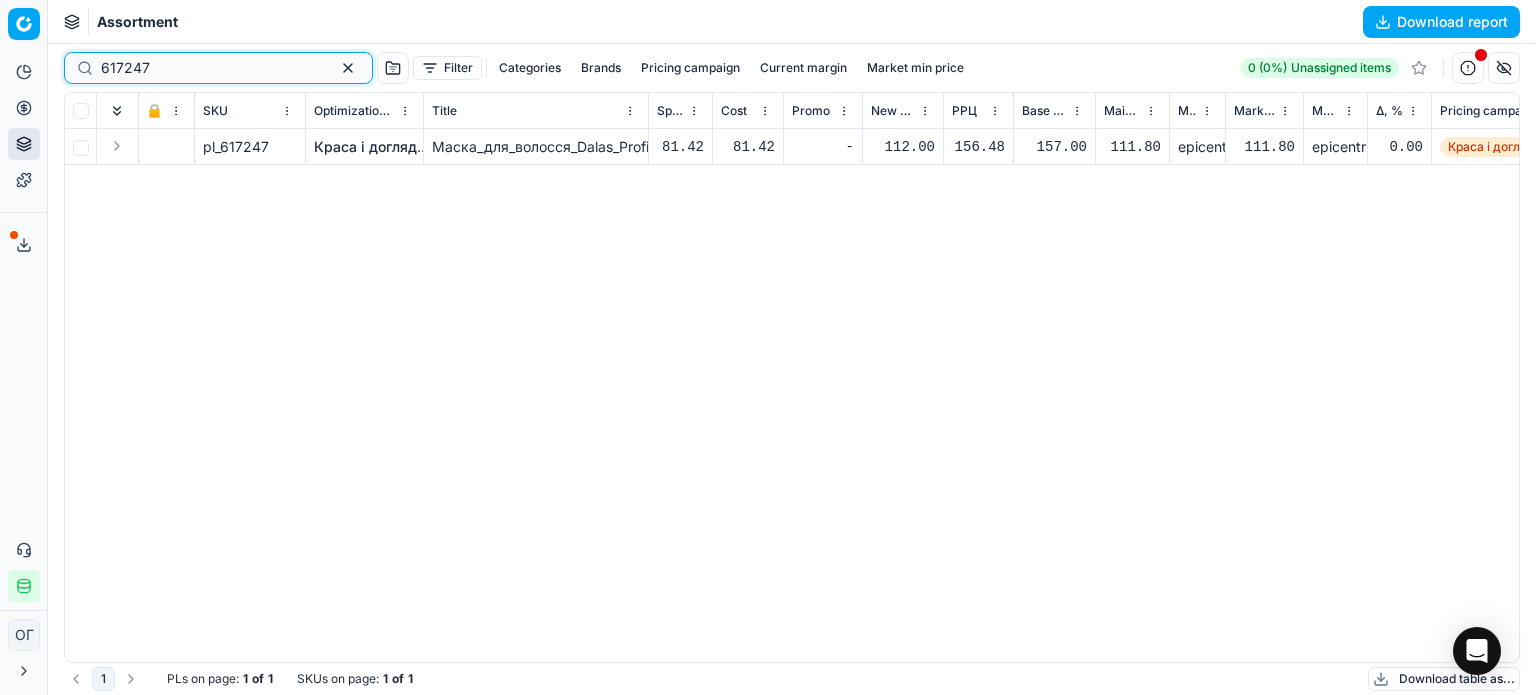 drag, startPoint x: 233, startPoint y: 64, endPoint x: 92, endPoint y: 72, distance: 141.22676 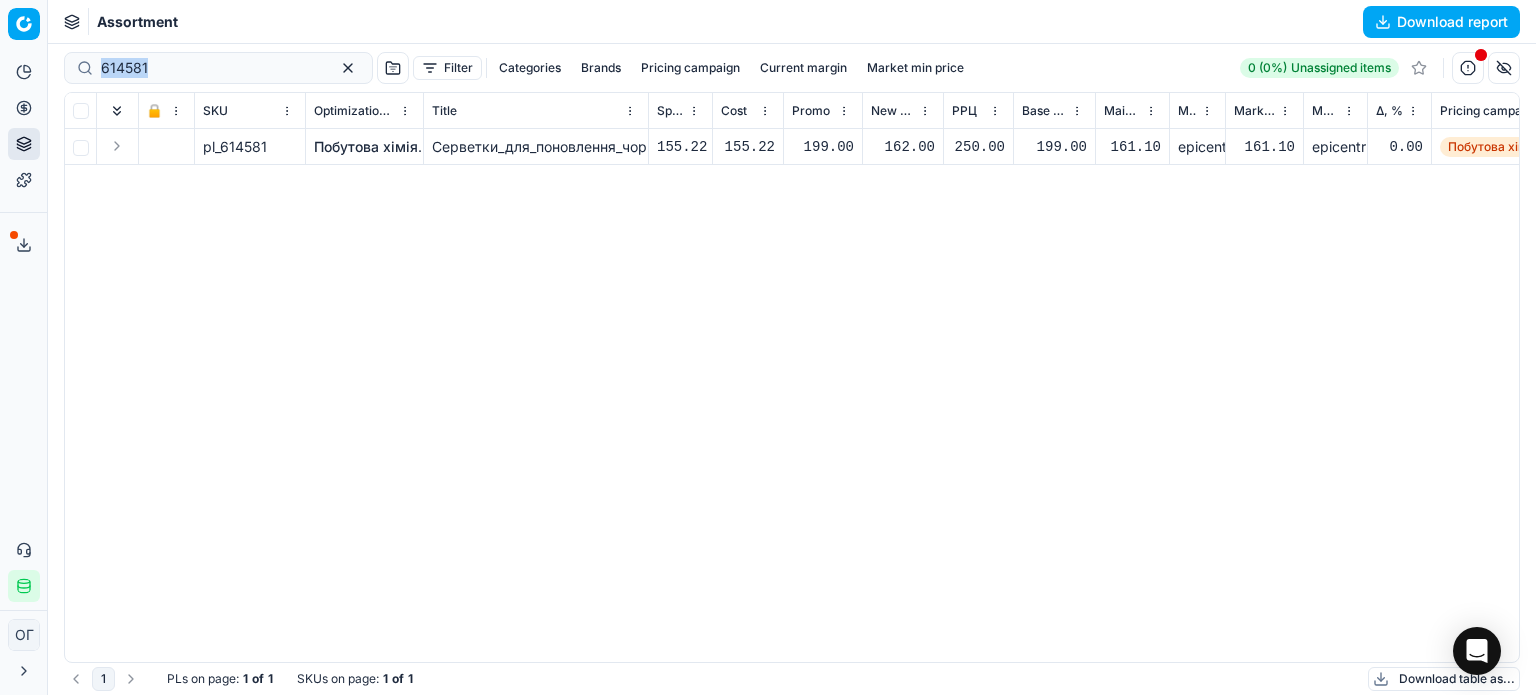 drag, startPoint x: 177, startPoint y: 83, endPoint x: 111, endPoint y: 83, distance: 66 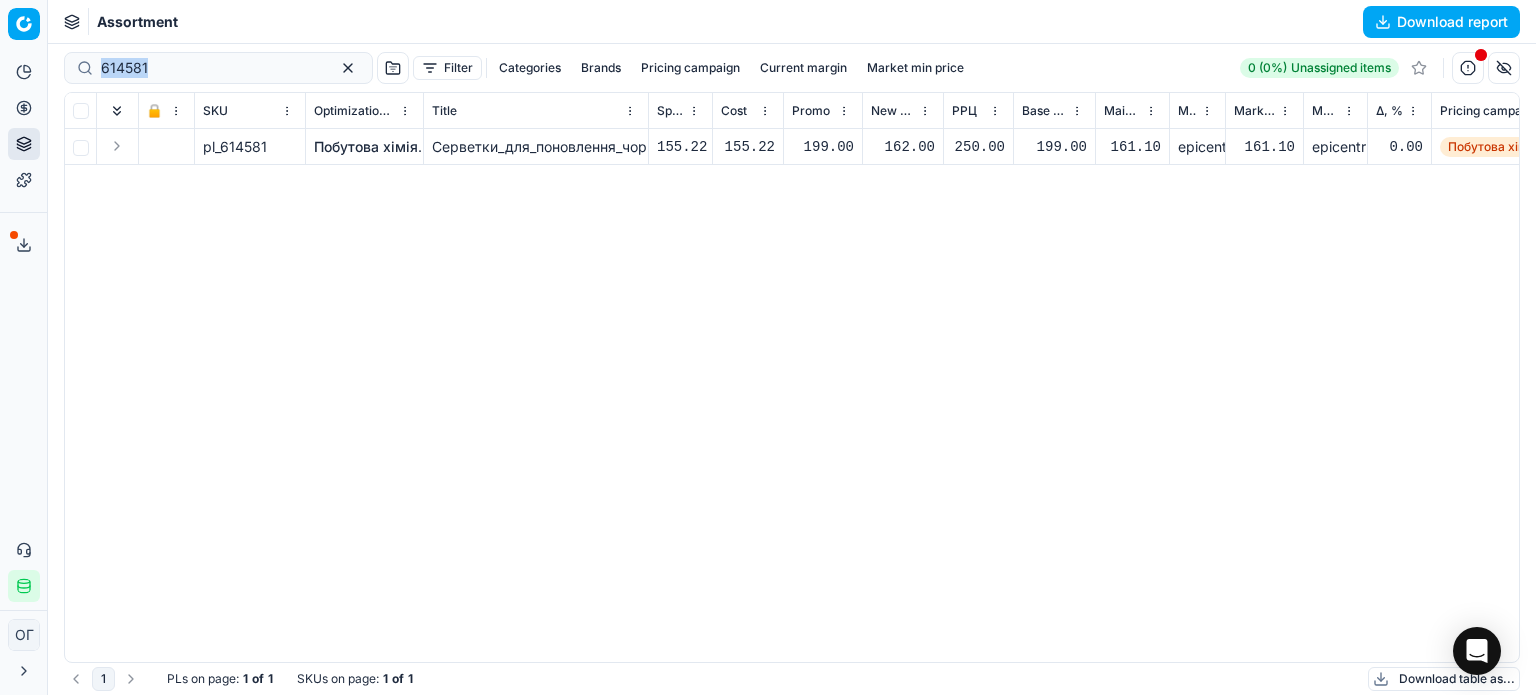 click on "614581" at bounding box center [218, 68] 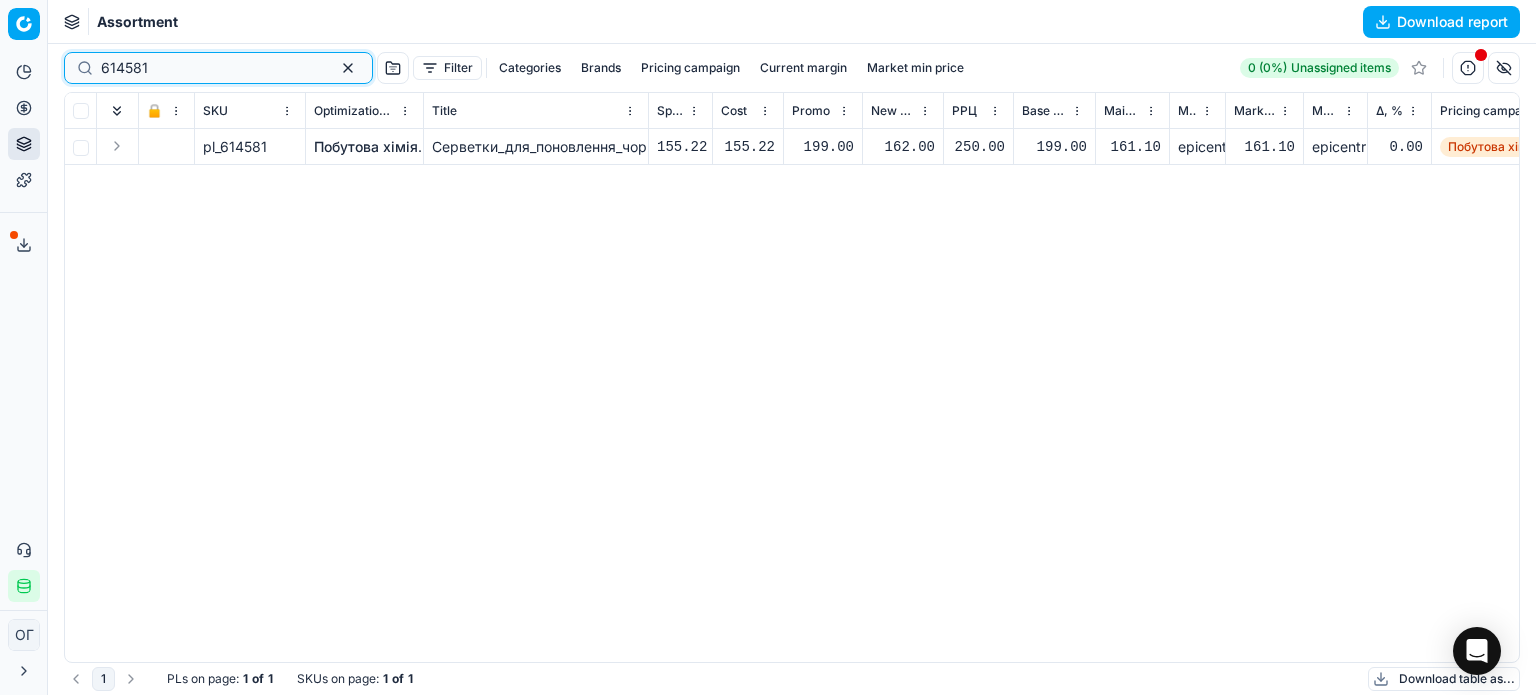 paste on "613747" 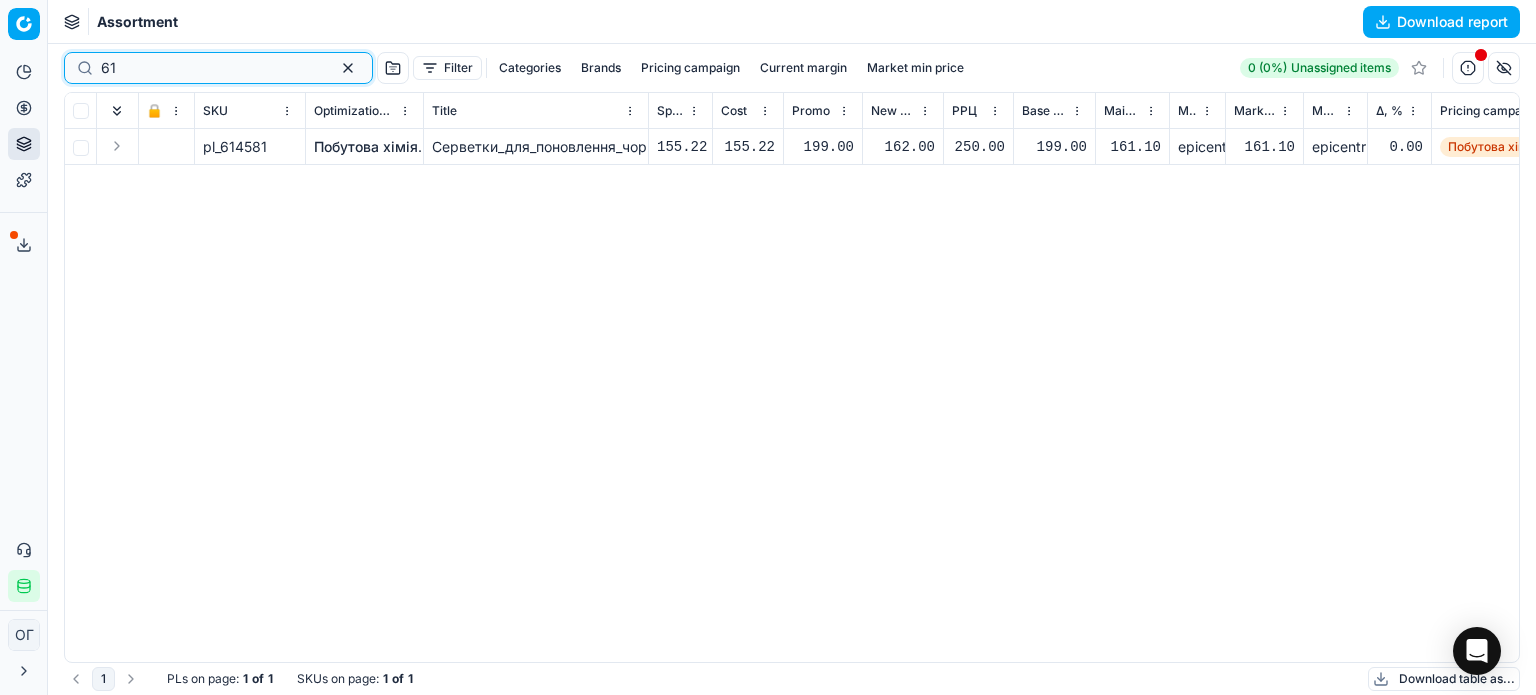 type on "6" 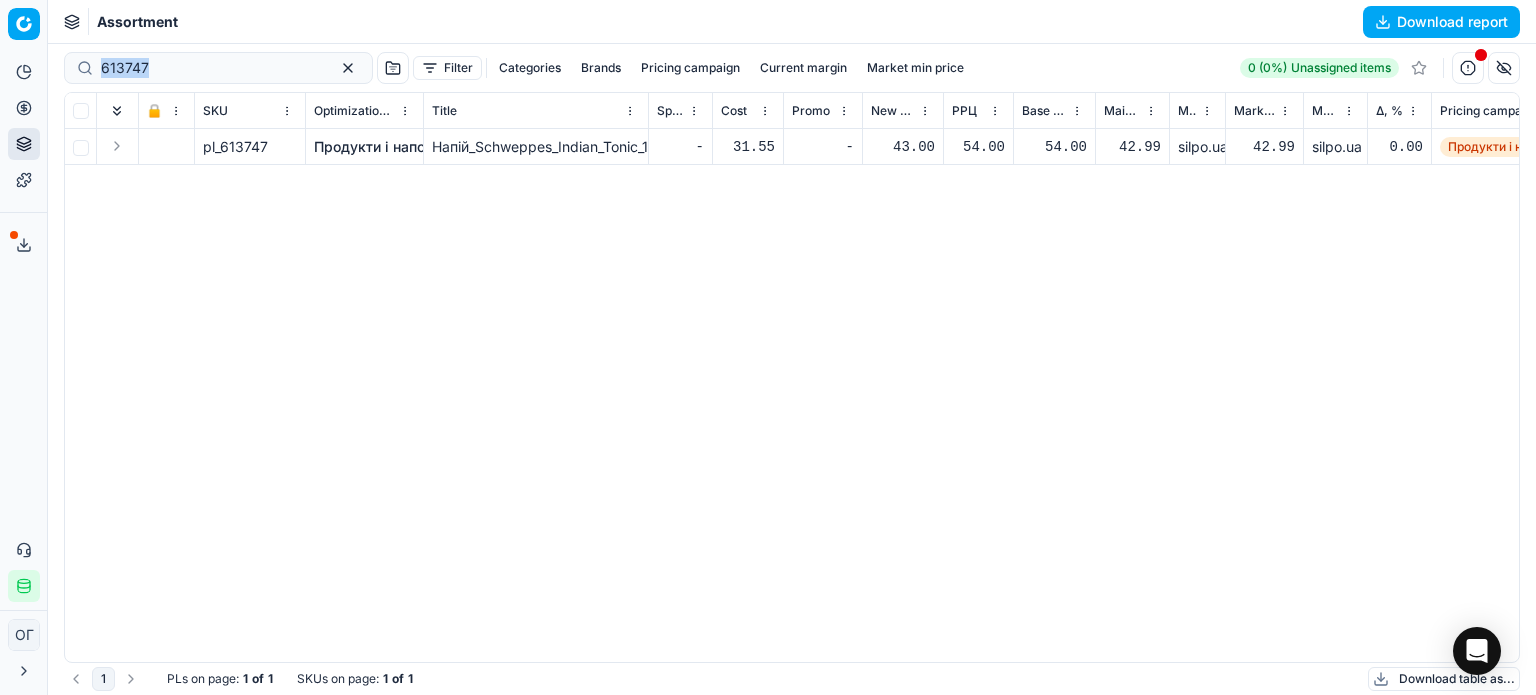 drag, startPoint x: 244, startPoint y: 83, endPoint x: 182, endPoint y: 77, distance: 62.289646 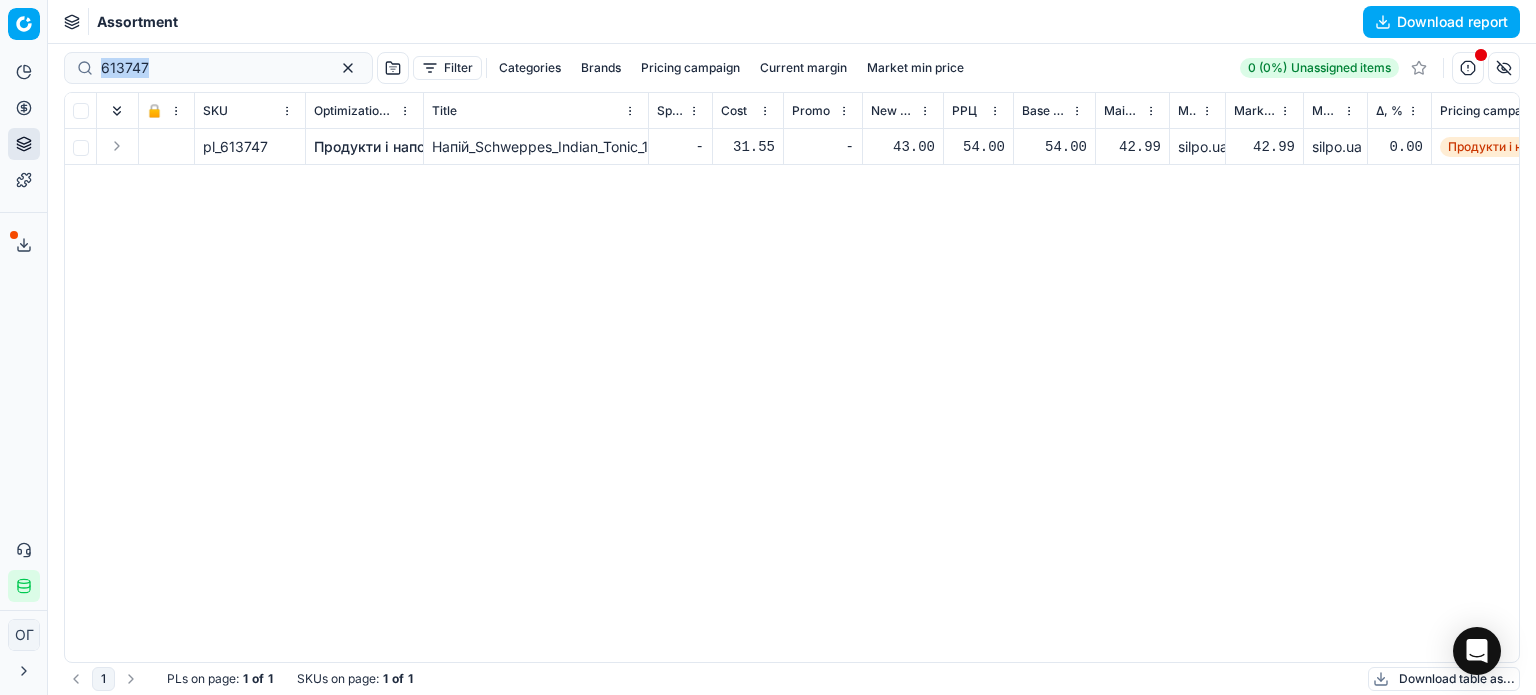click on "[NUMBER] Filter   Categories   Brands   Pricing campaign   Current margin   Market min price   0 (0%) Unassigned items" at bounding box center (792, 68) 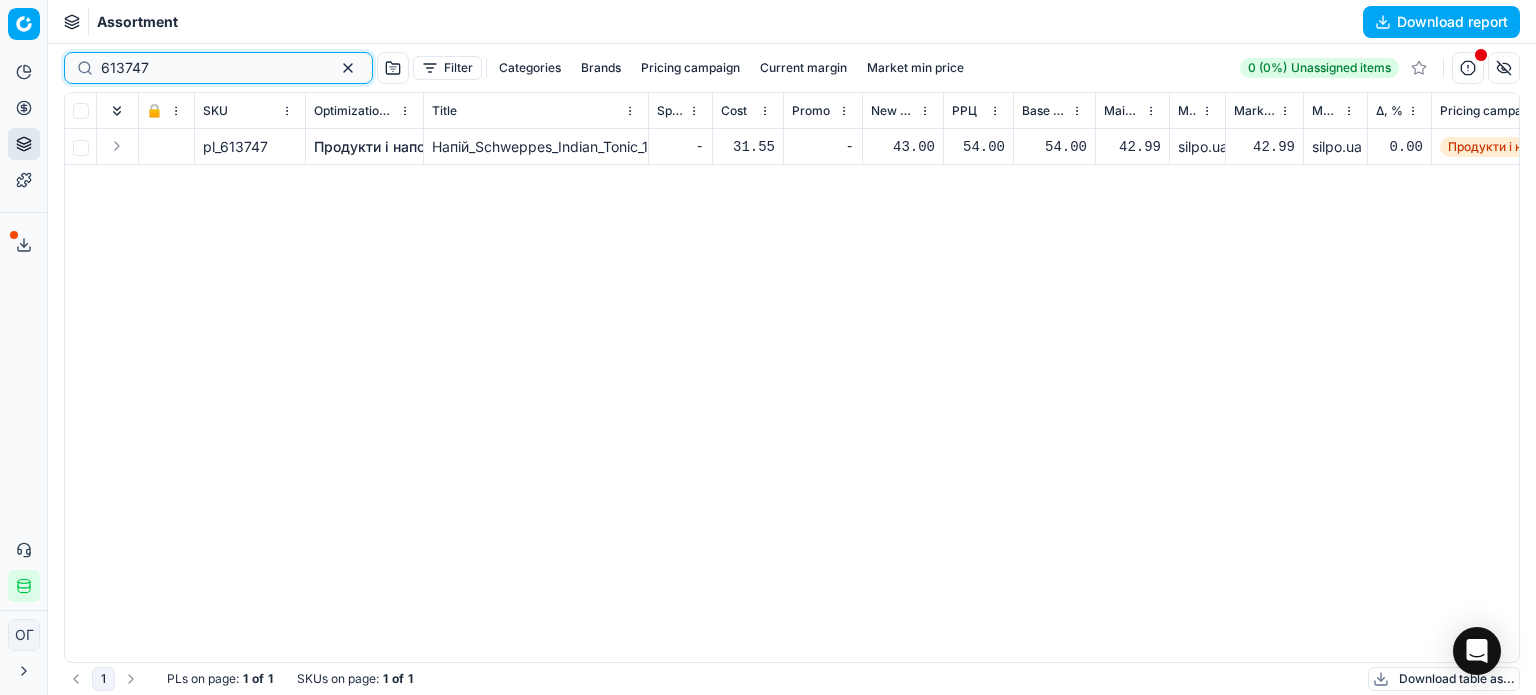 drag, startPoint x: 196, startPoint y: 61, endPoint x: 71, endPoint y: 72, distance: 125.48307 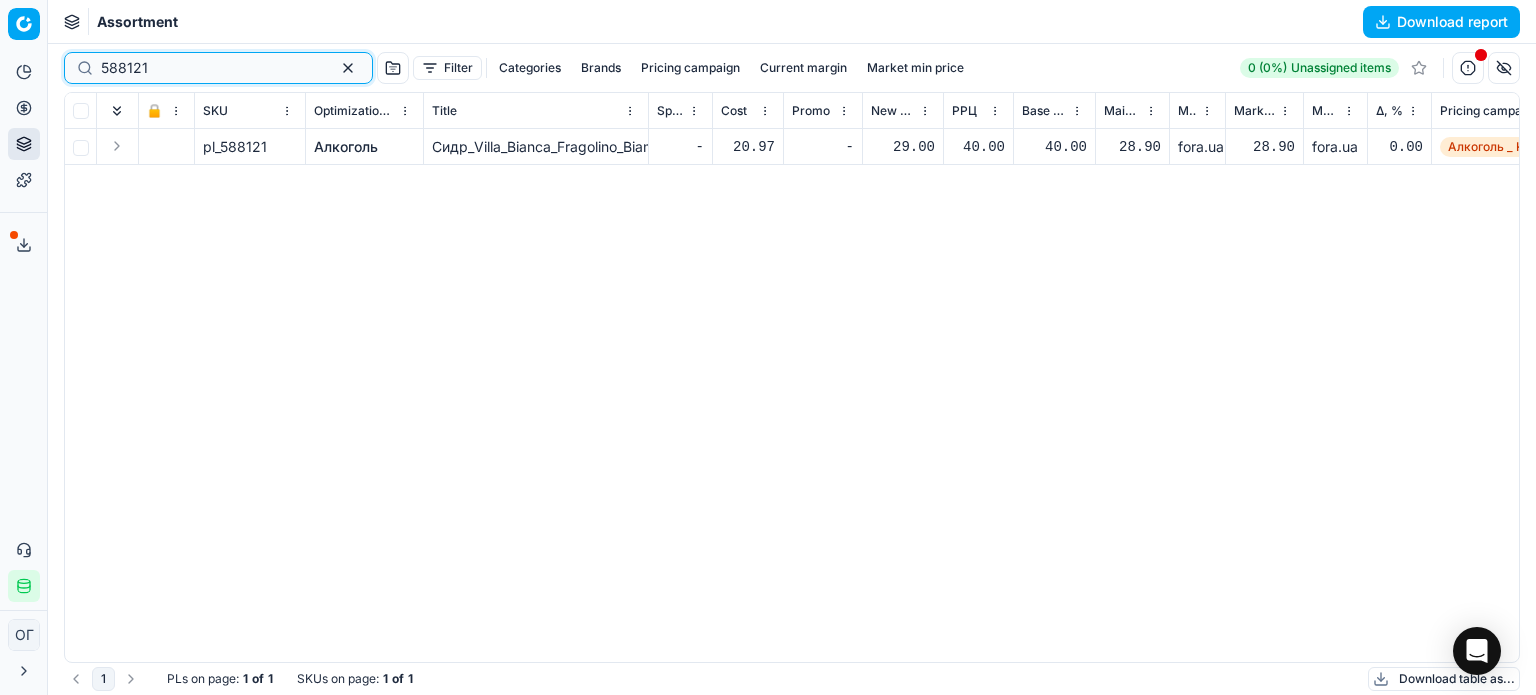drag, startPoint x: 138, startPoint y: 71, endPoint x: 51, endPoint y: 72, distance: 87.005745 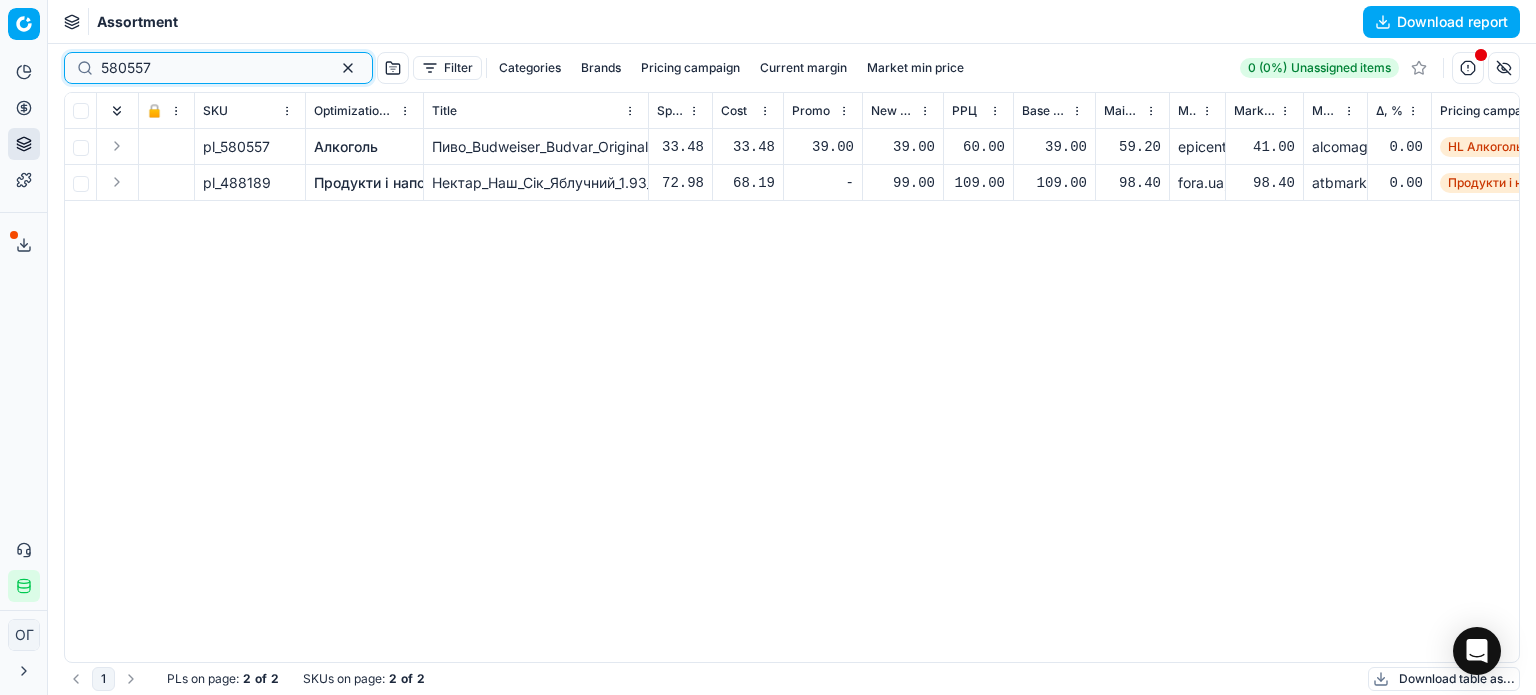 drag, startPoint x: 222, startPoint y: 73, endPoint x: 65, endPoint y: 71, distance: 157.01274 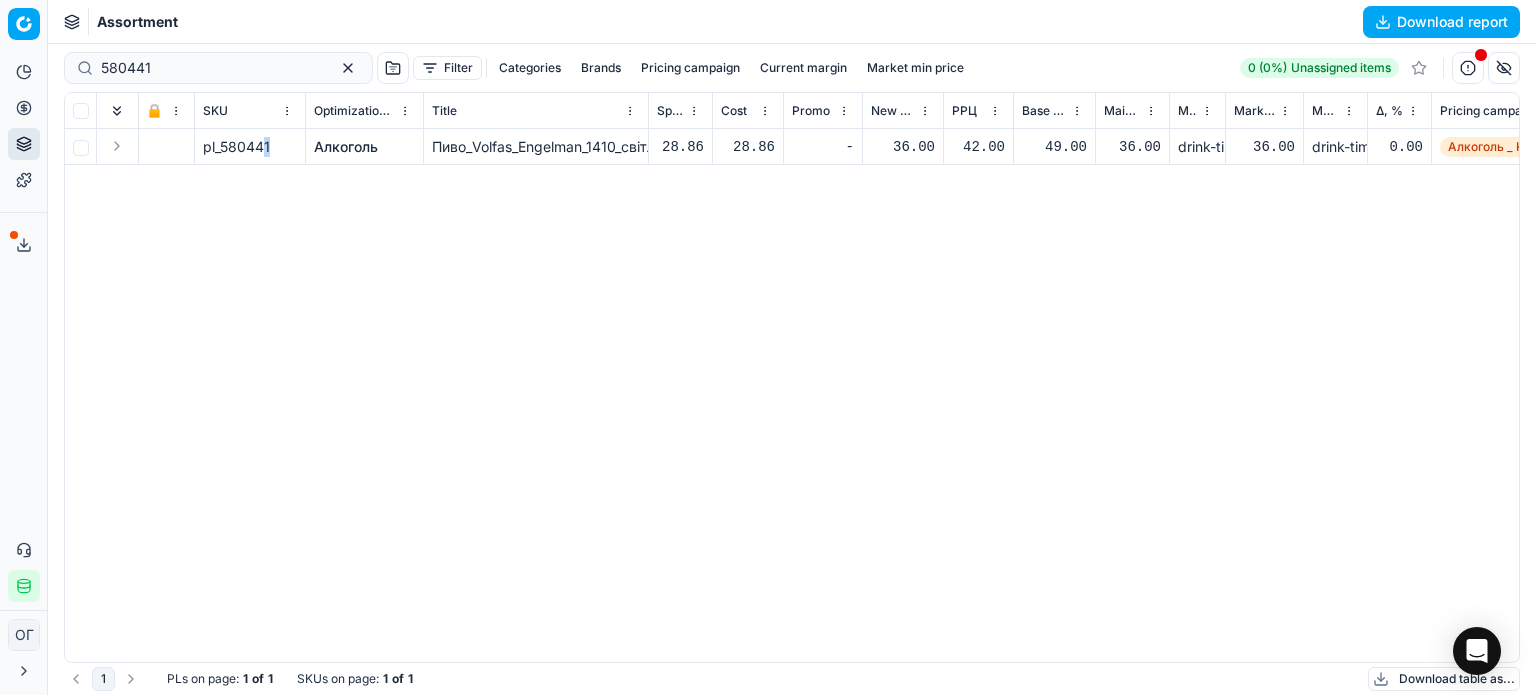 click on "pl_580441" at bounding box center (250, 147) 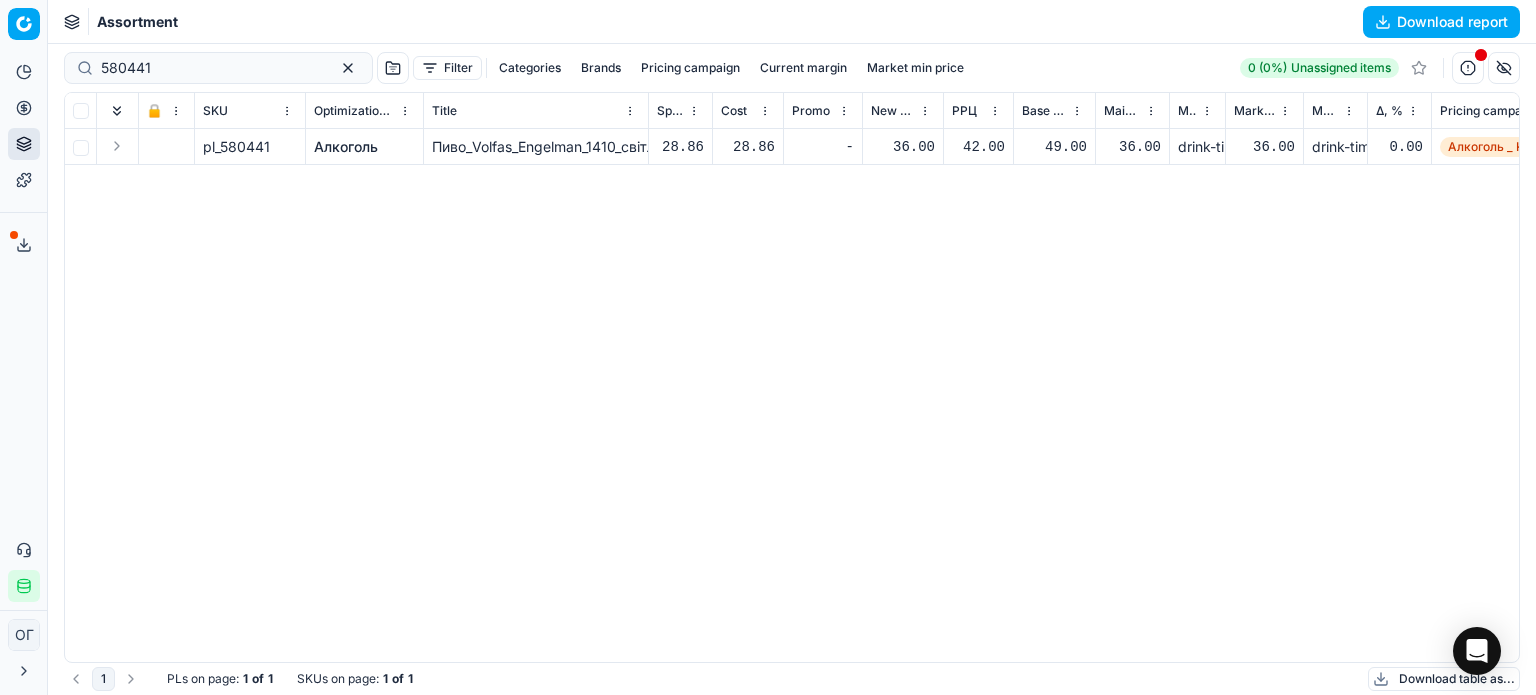 drag, startPoint x: 333, startPoint y: 250, endPoint x: 573, endPoint y: 269, distance: 240.75092 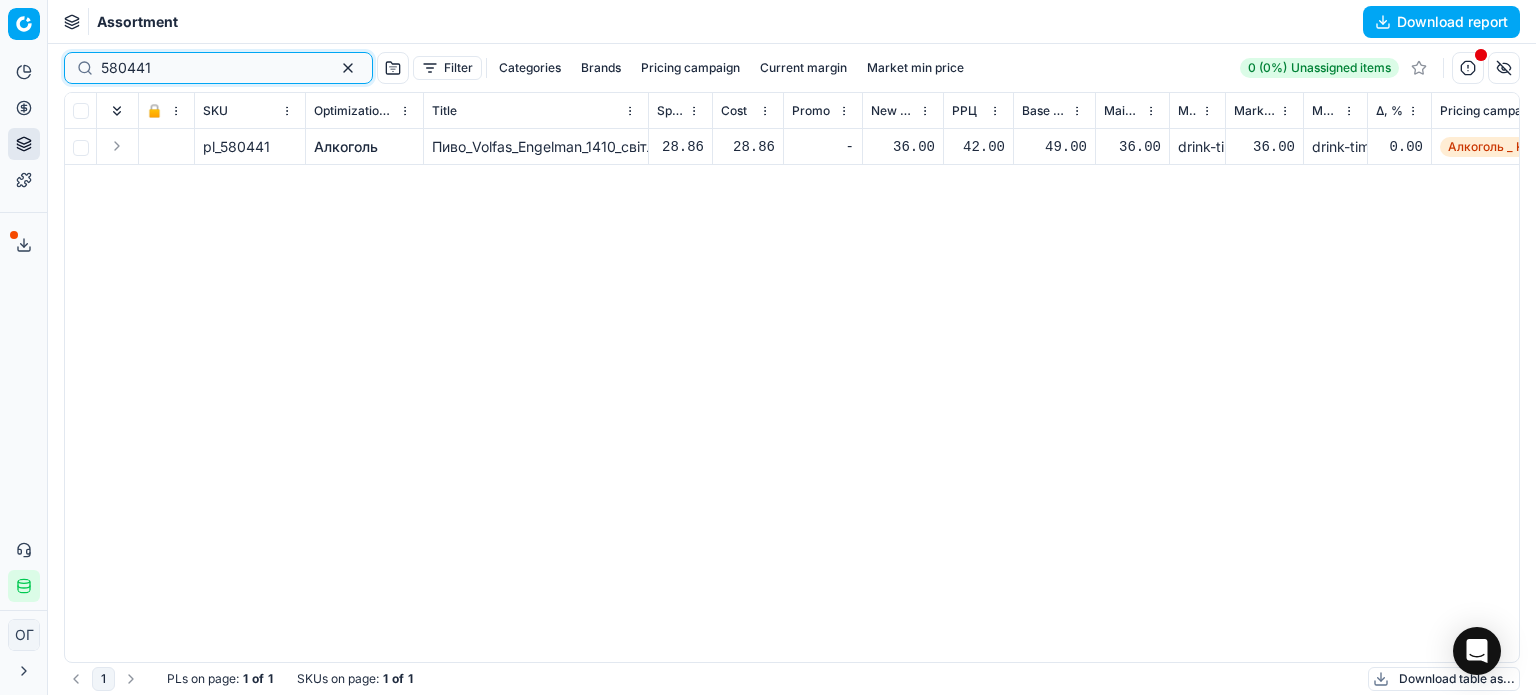 drag, startPoint x: 190, startPoint y: 67, endPoint x: 75, endPoint y: 67, distance: 115 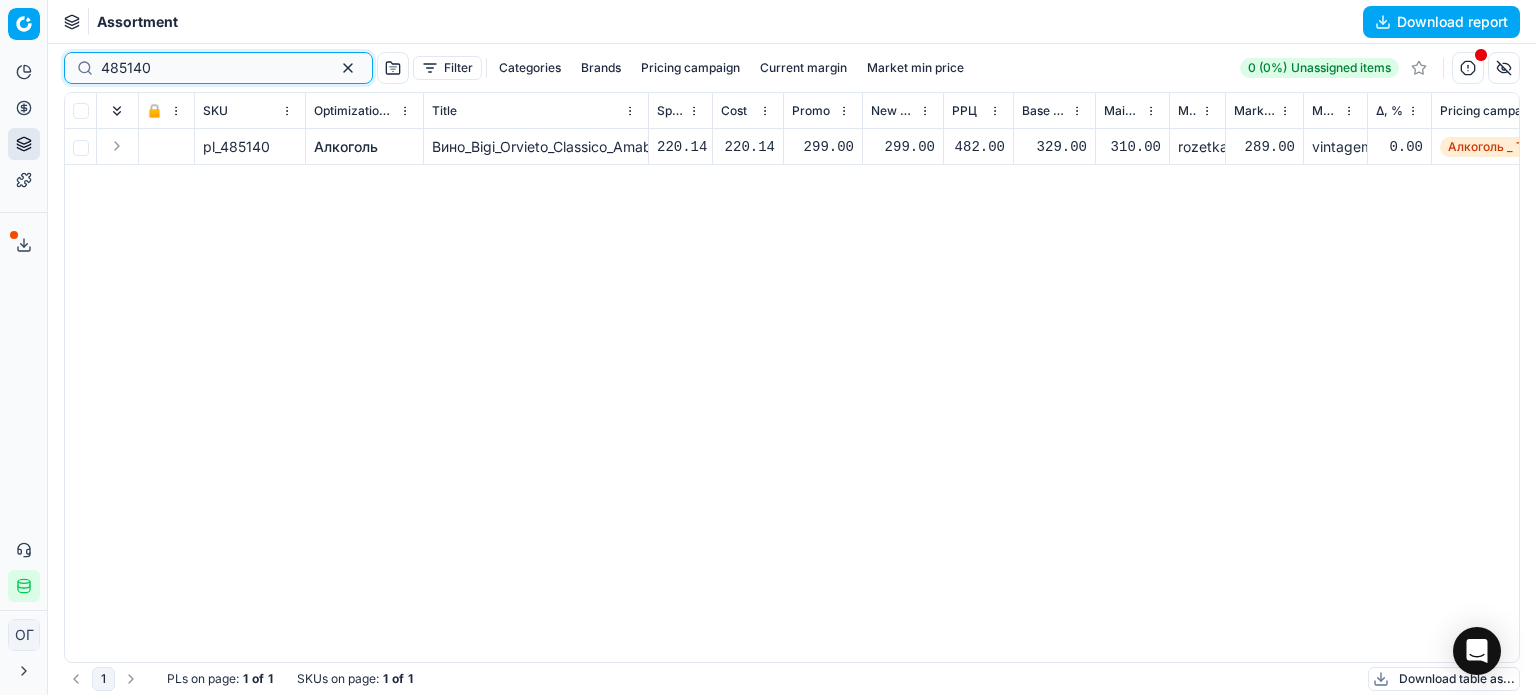 drag, startPoint x: 197, startPoint y: 69, endPoint x: 87, endPoint y: 67, distance: 110.01818 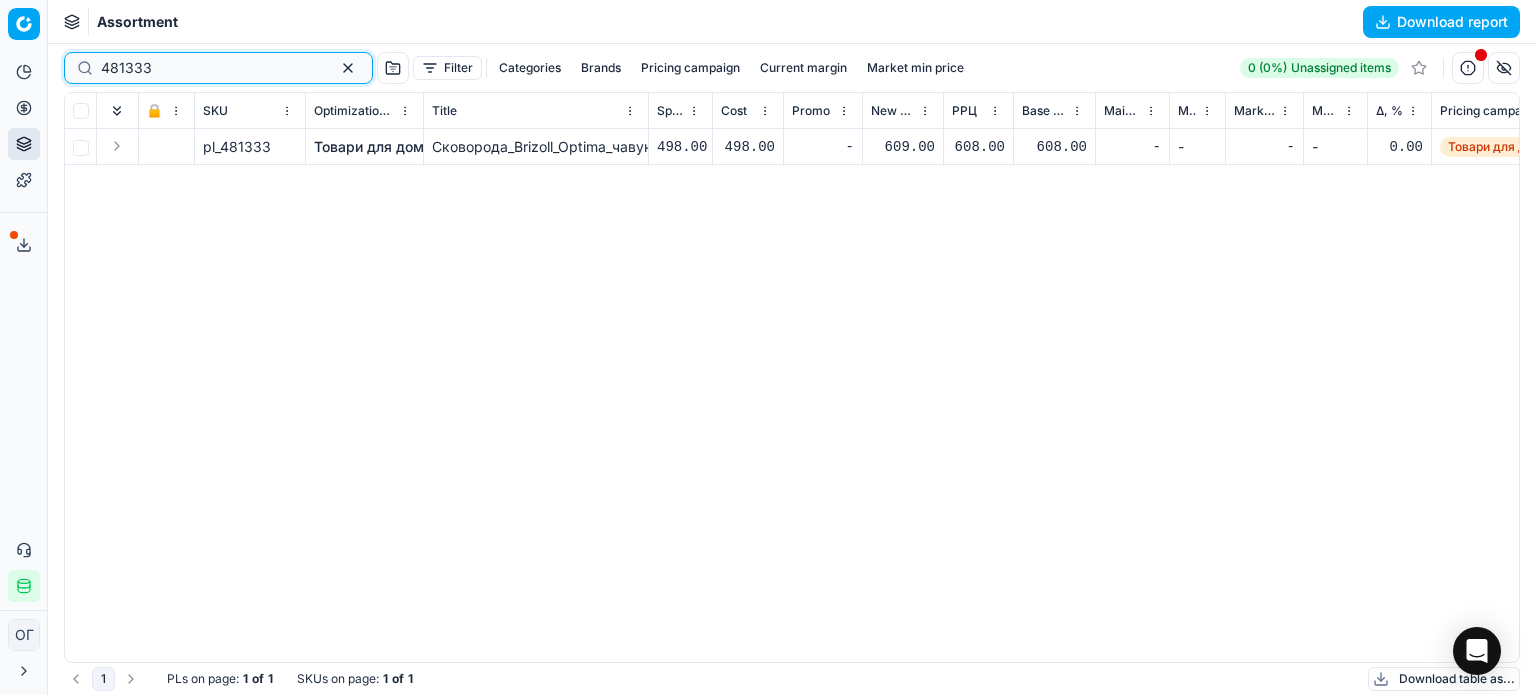 drag, startPoint x: 172, startPoint y: 77, endPoint x: 68, endPoint y: 70, distance: 104.23531 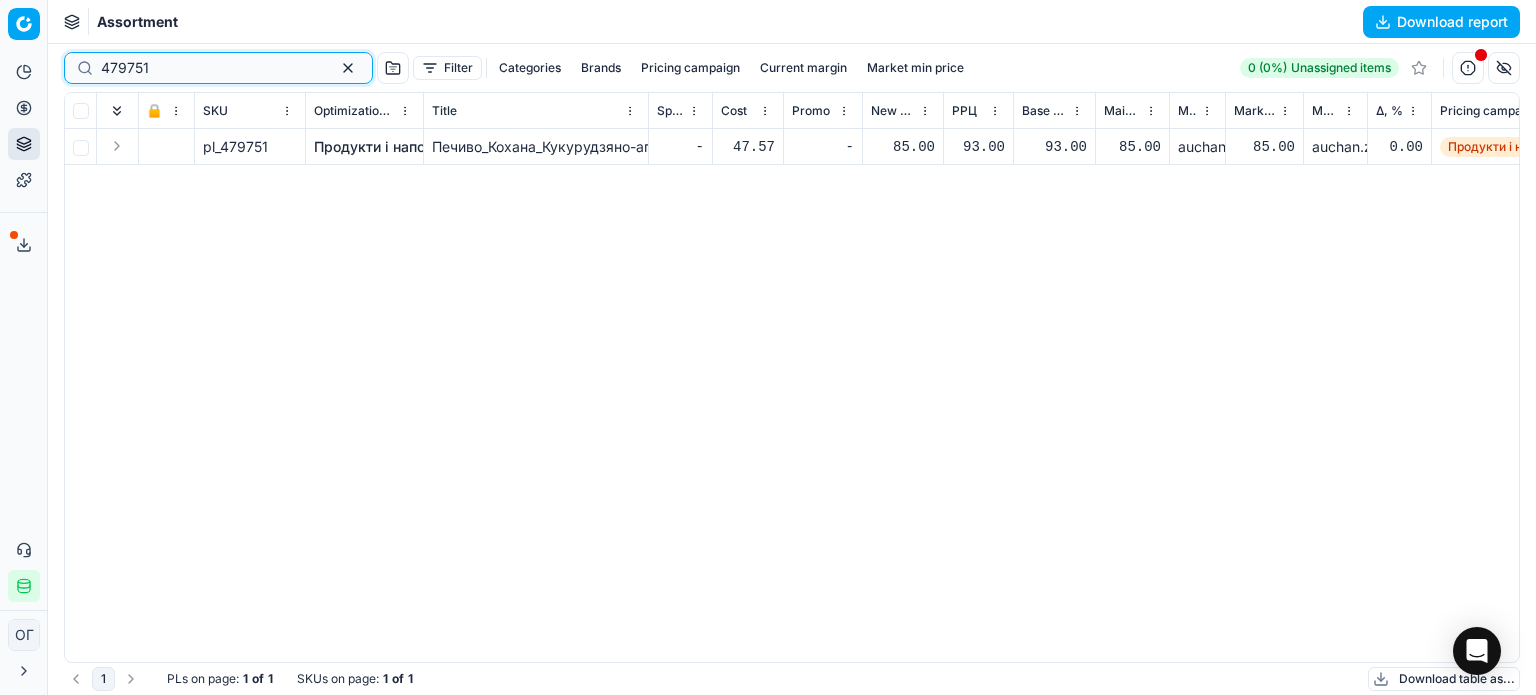 drag, startPoint x: 161, startPoint y: 67, endPoint x: 93, endPoint y: 73, distance: 68.26419 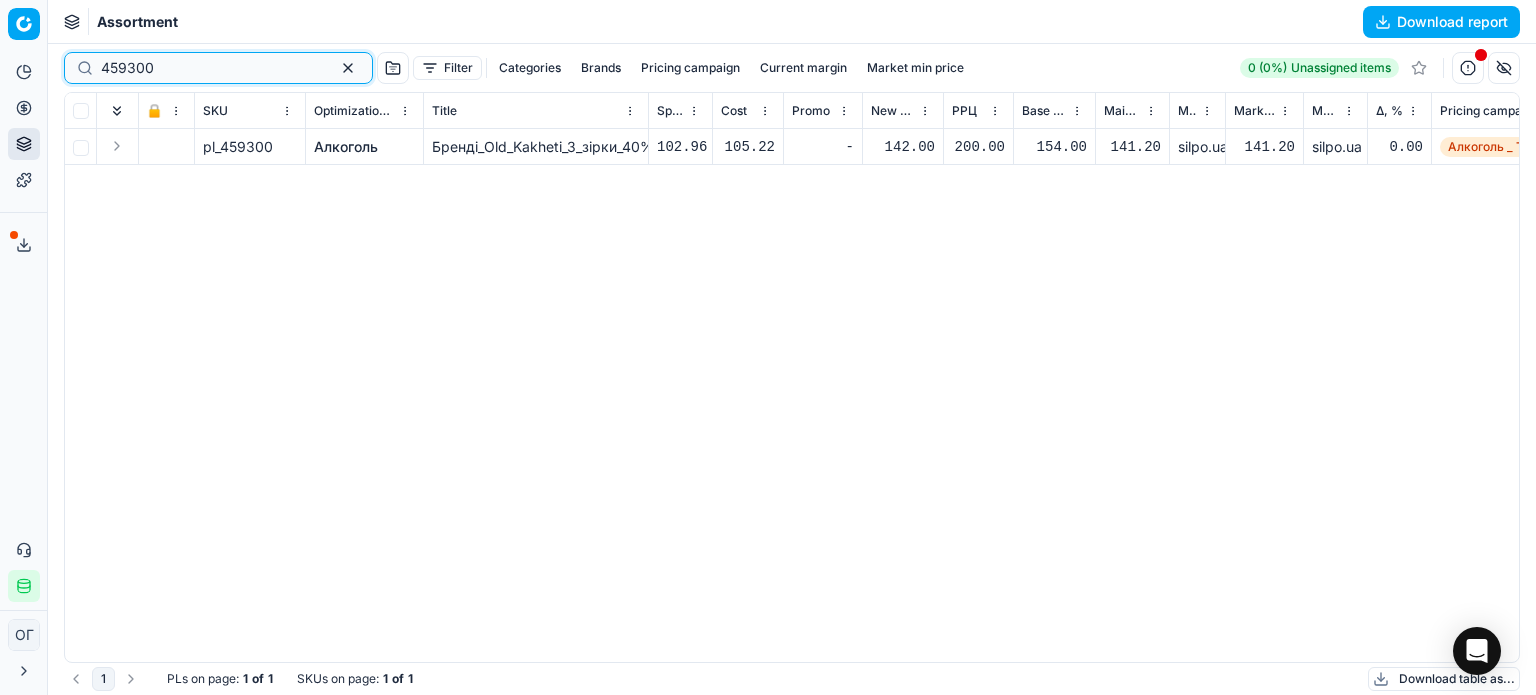 drag, startPoint x: 192, startPoint y: 71, endPoint x: 92, endPoint y: 66, distance: 100.12492 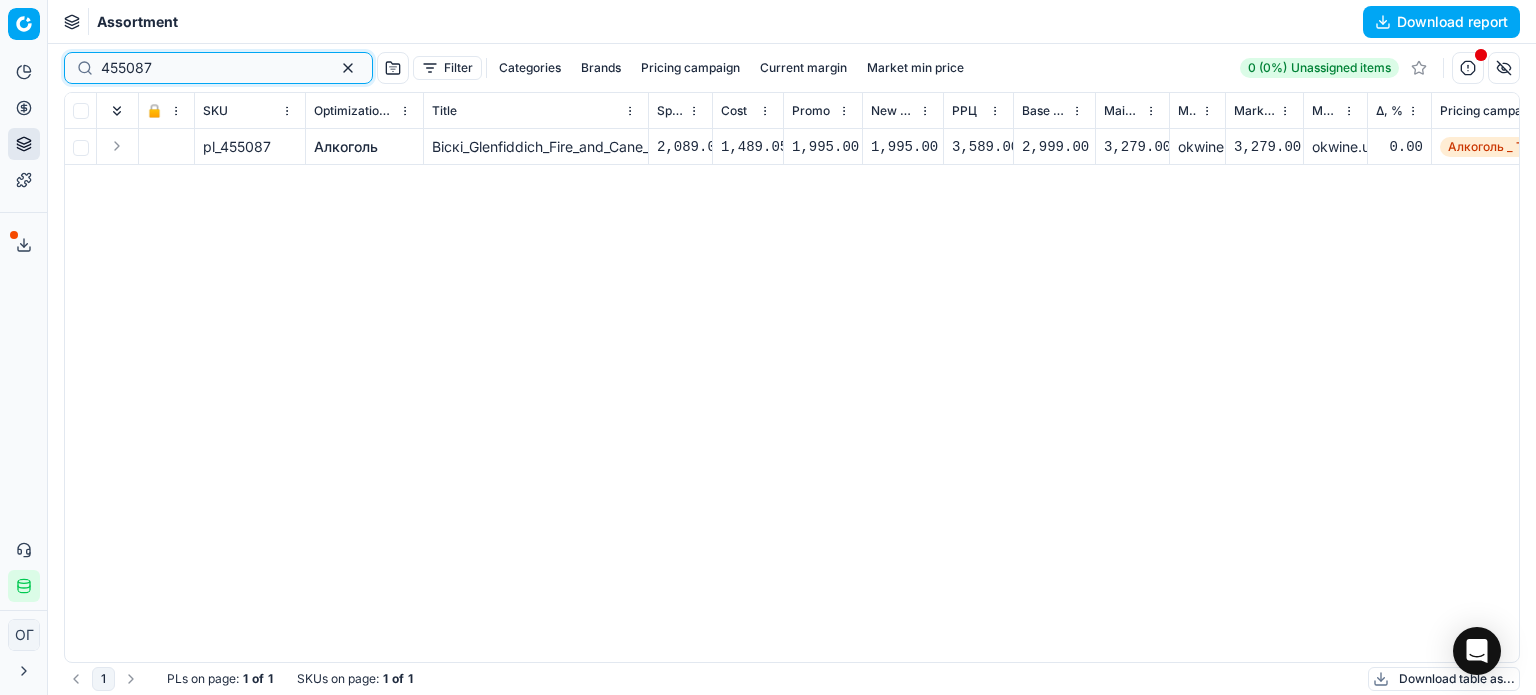 drag, startPoint x: 244, startPoint y: 69, endPoint x: 80, endPoint y: 73, distance: 164.04877 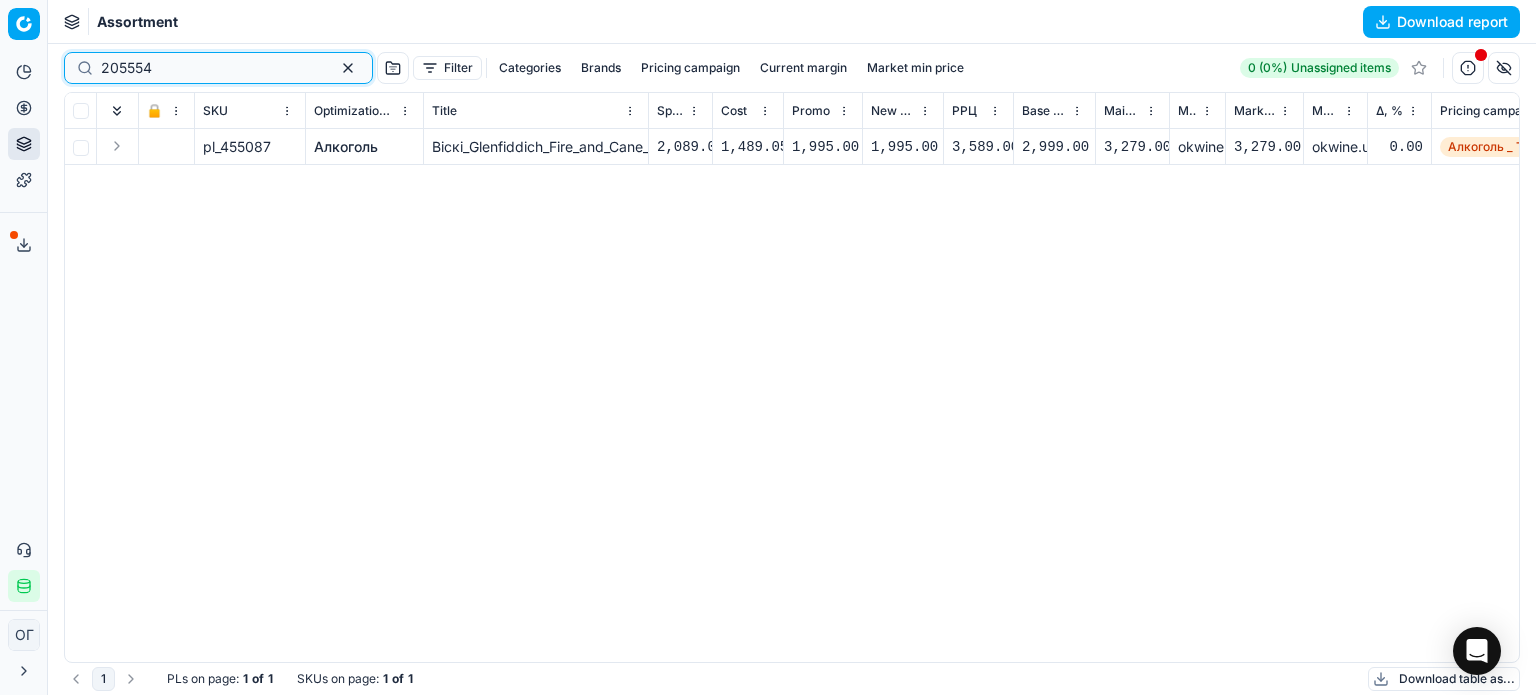 type on "205554" 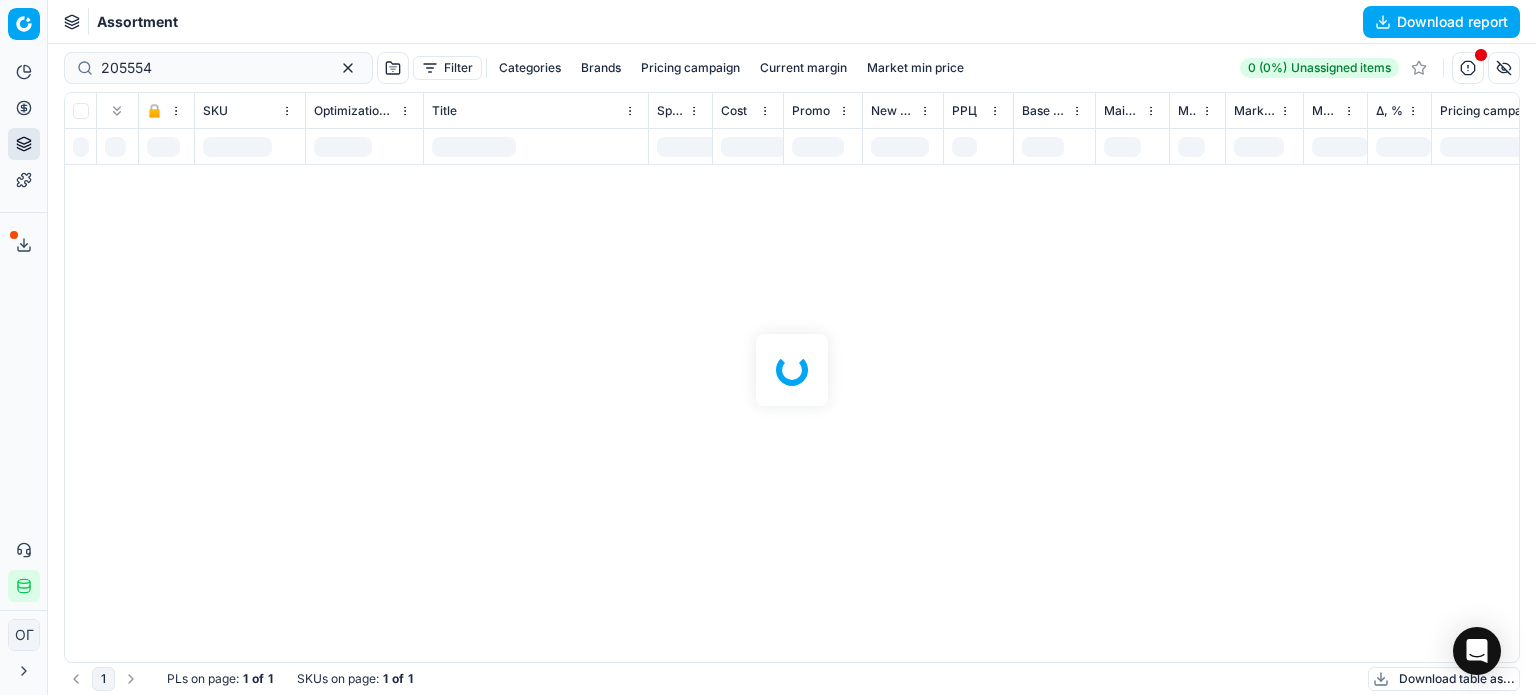 click at bounding box center (792, 369) 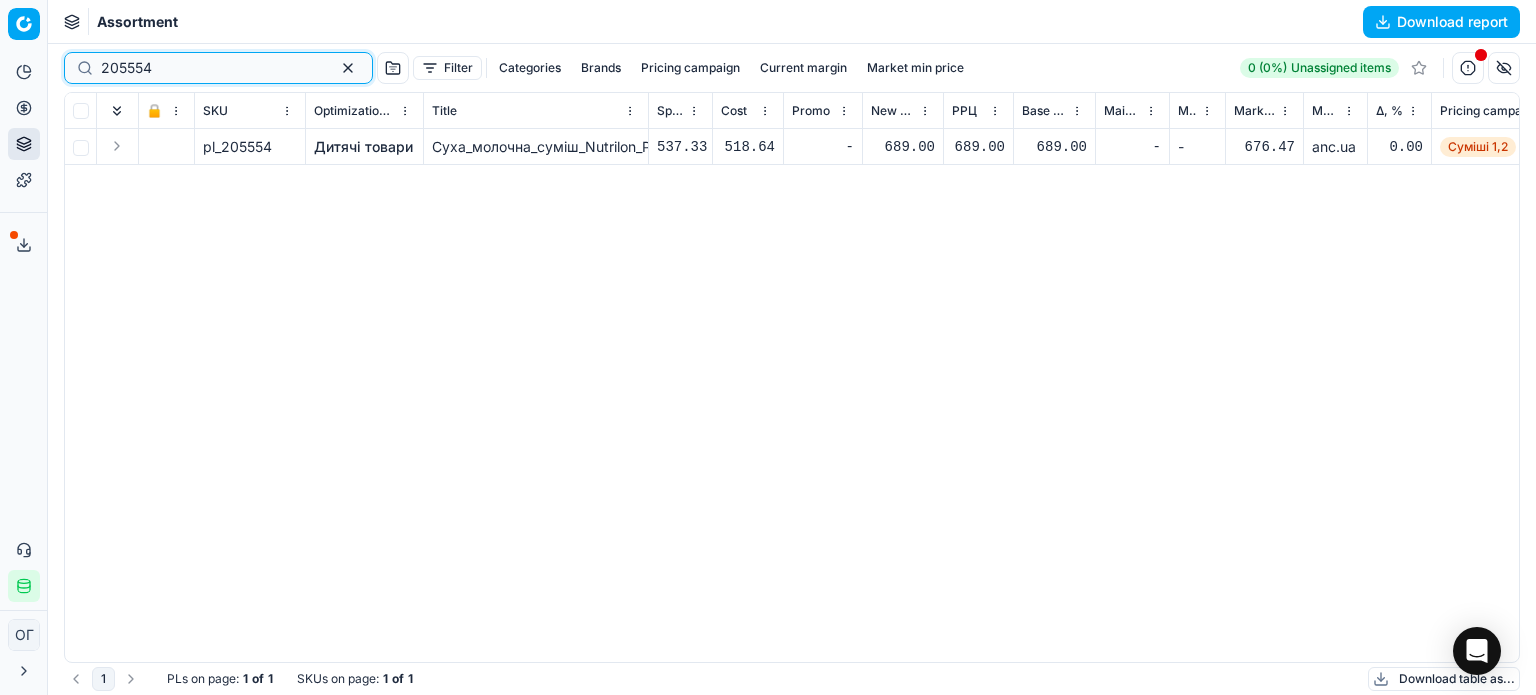 click at bounding box center (348, 68) 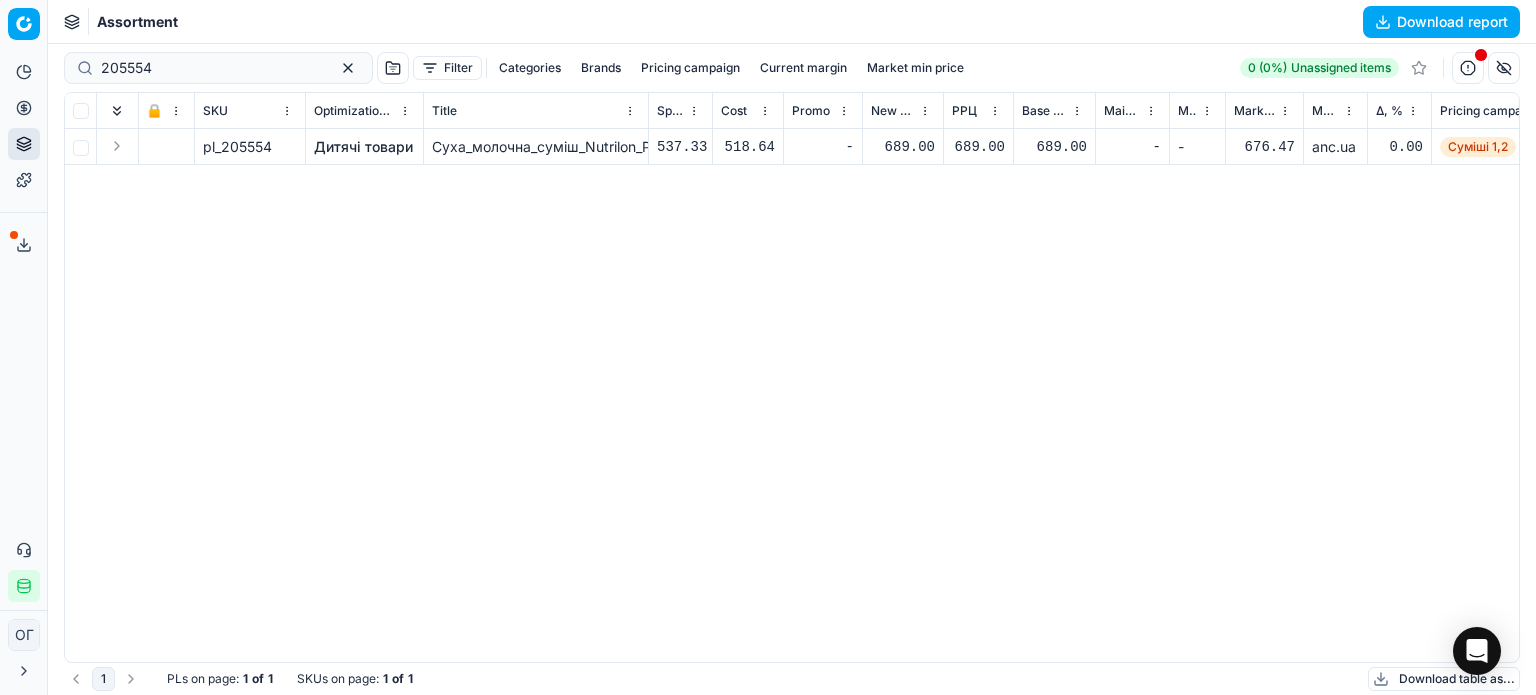 type 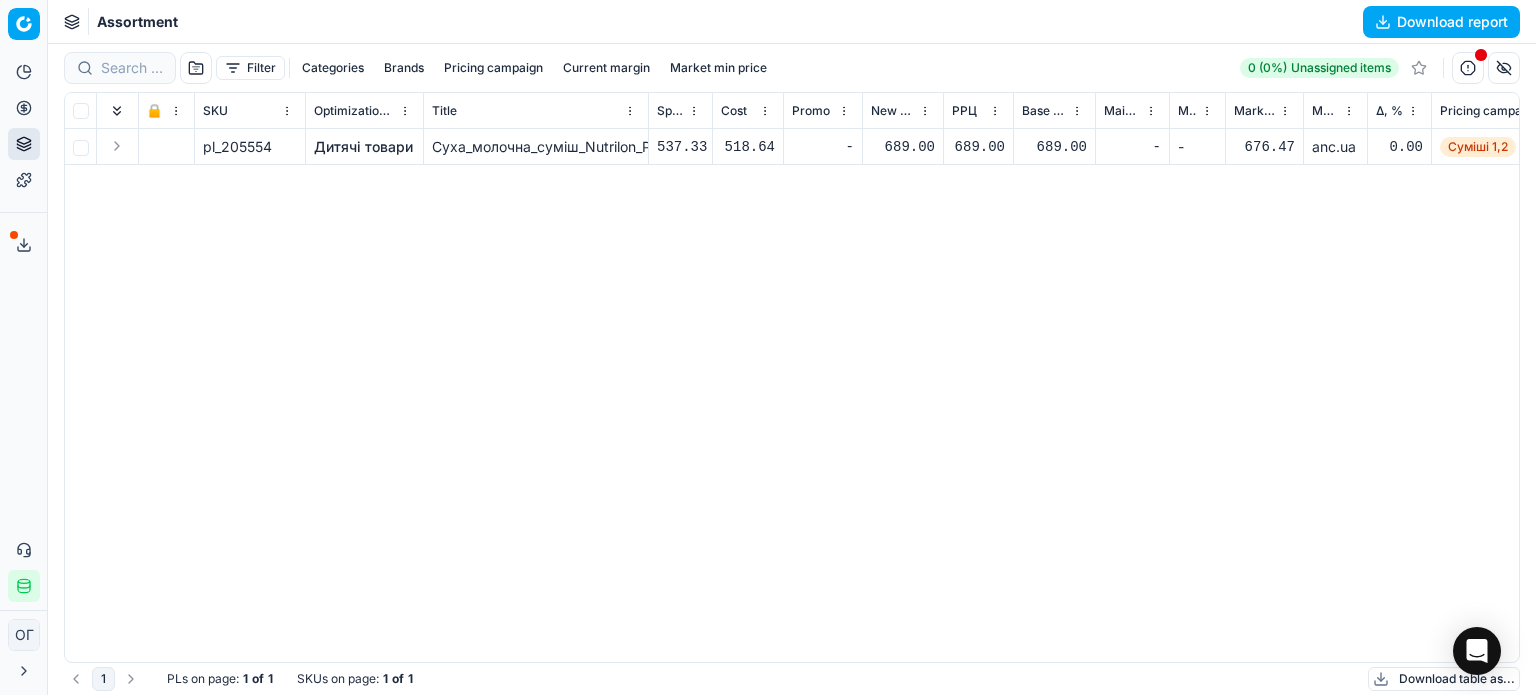 click on "Assortment Download report" at bounding box center (792, 22) 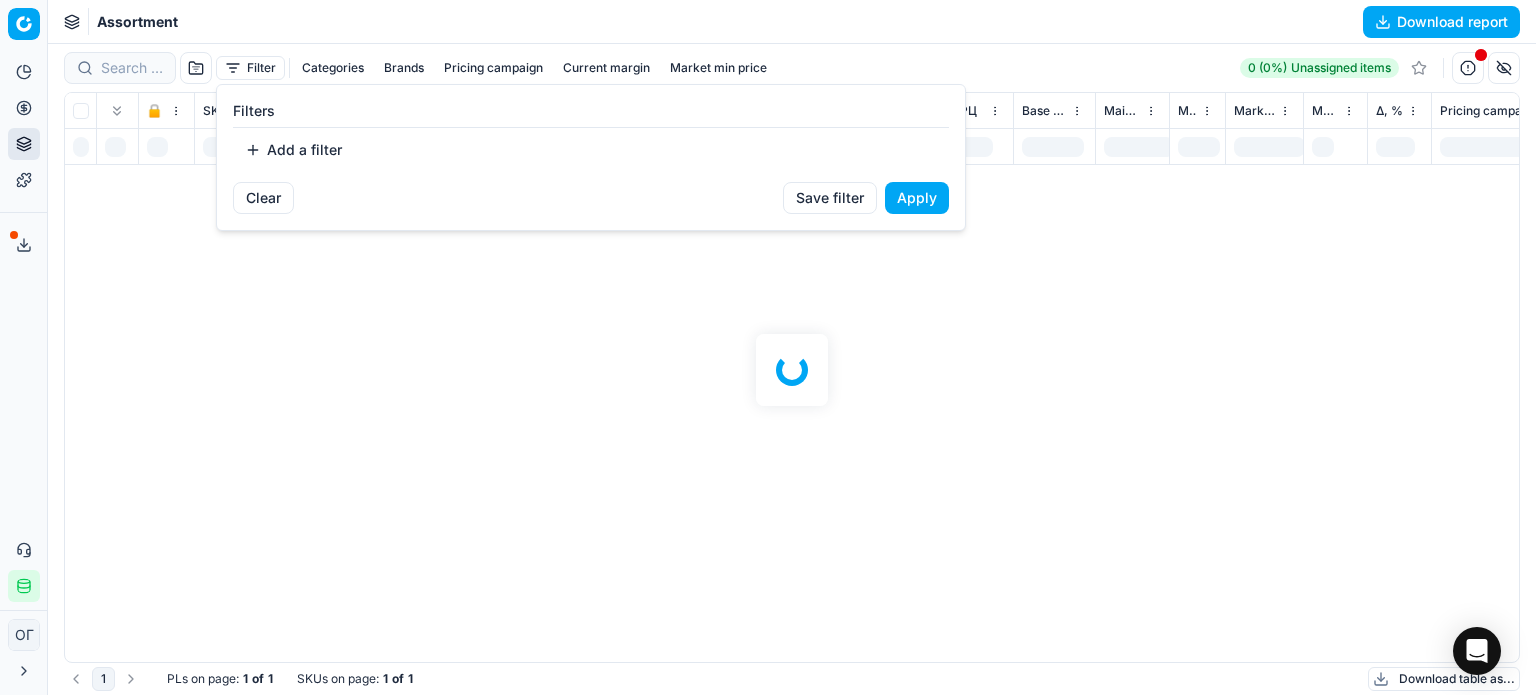 click on "Add a filter" at bounding box center (293, 150) 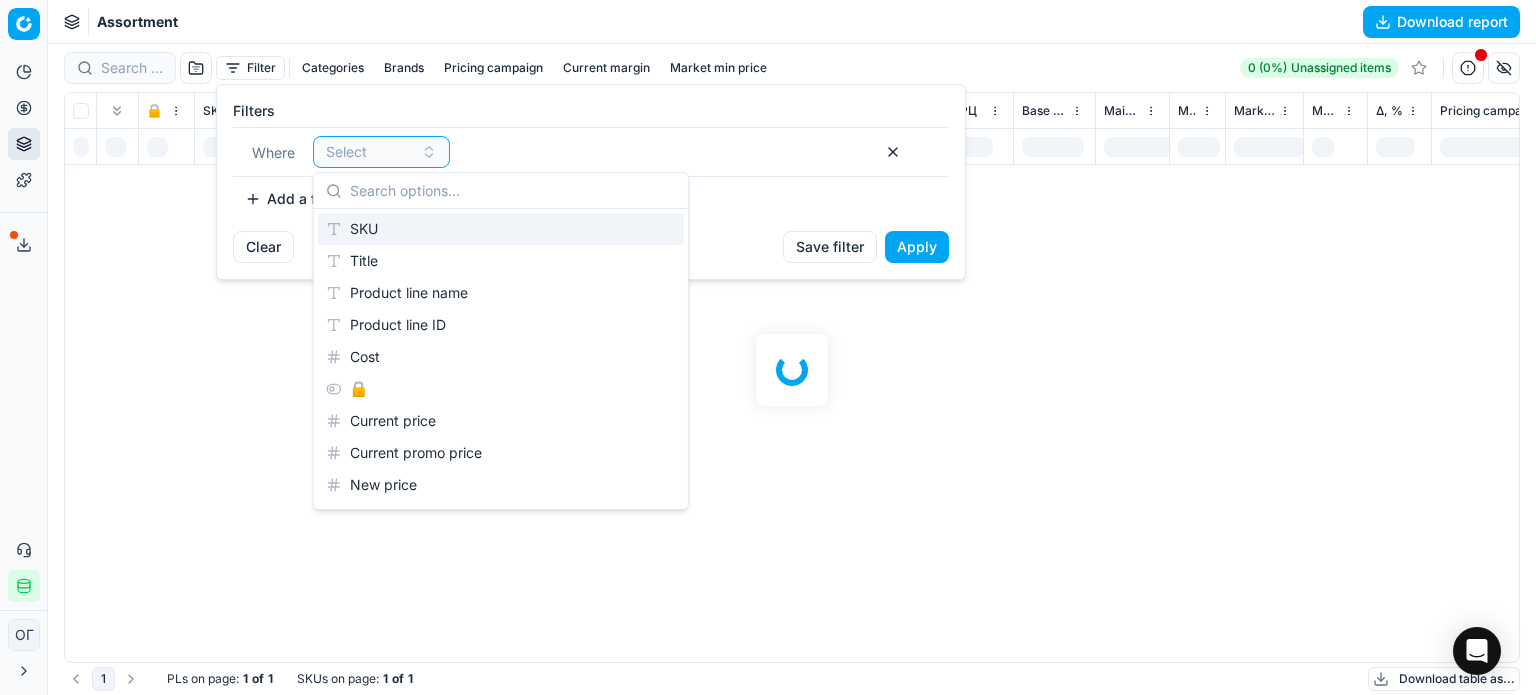 click on "SKU" at bounding box center (501, 229) 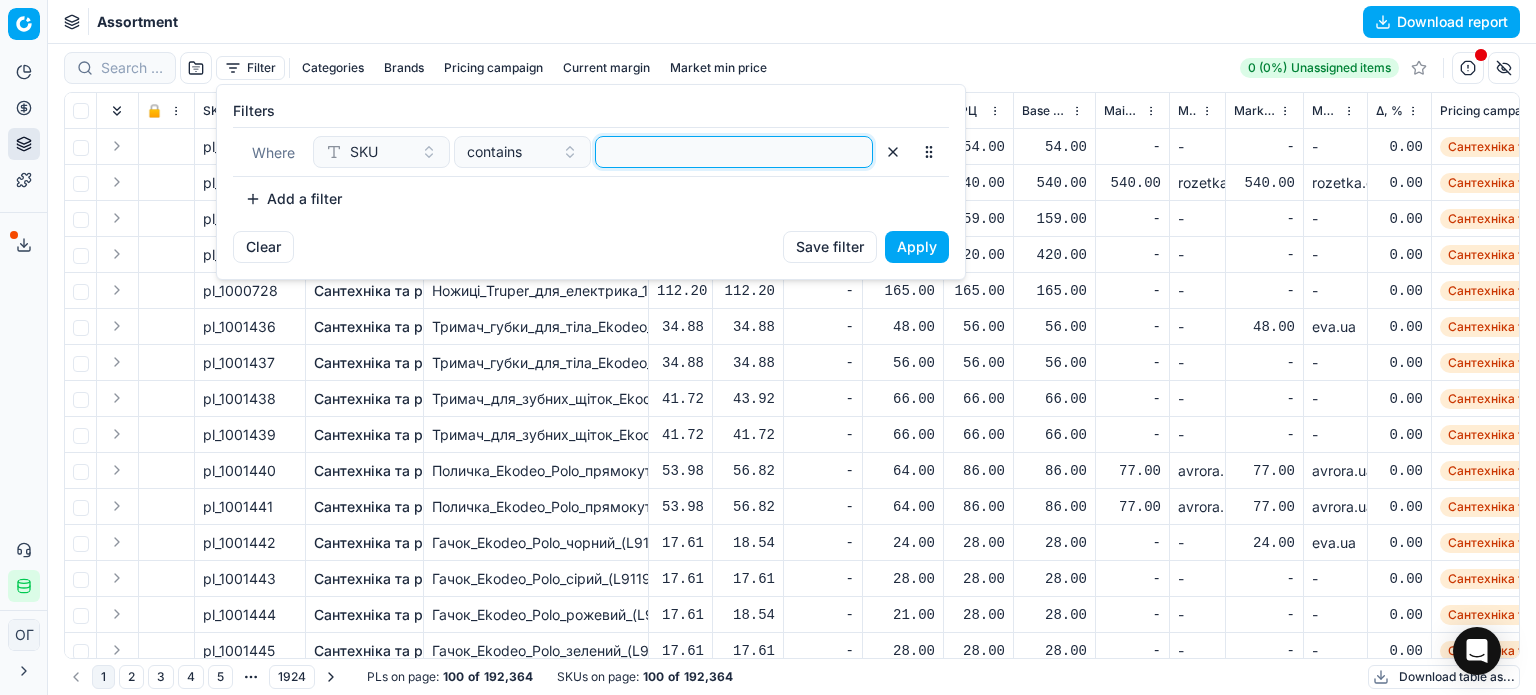 click at bounding box center (734, 152) 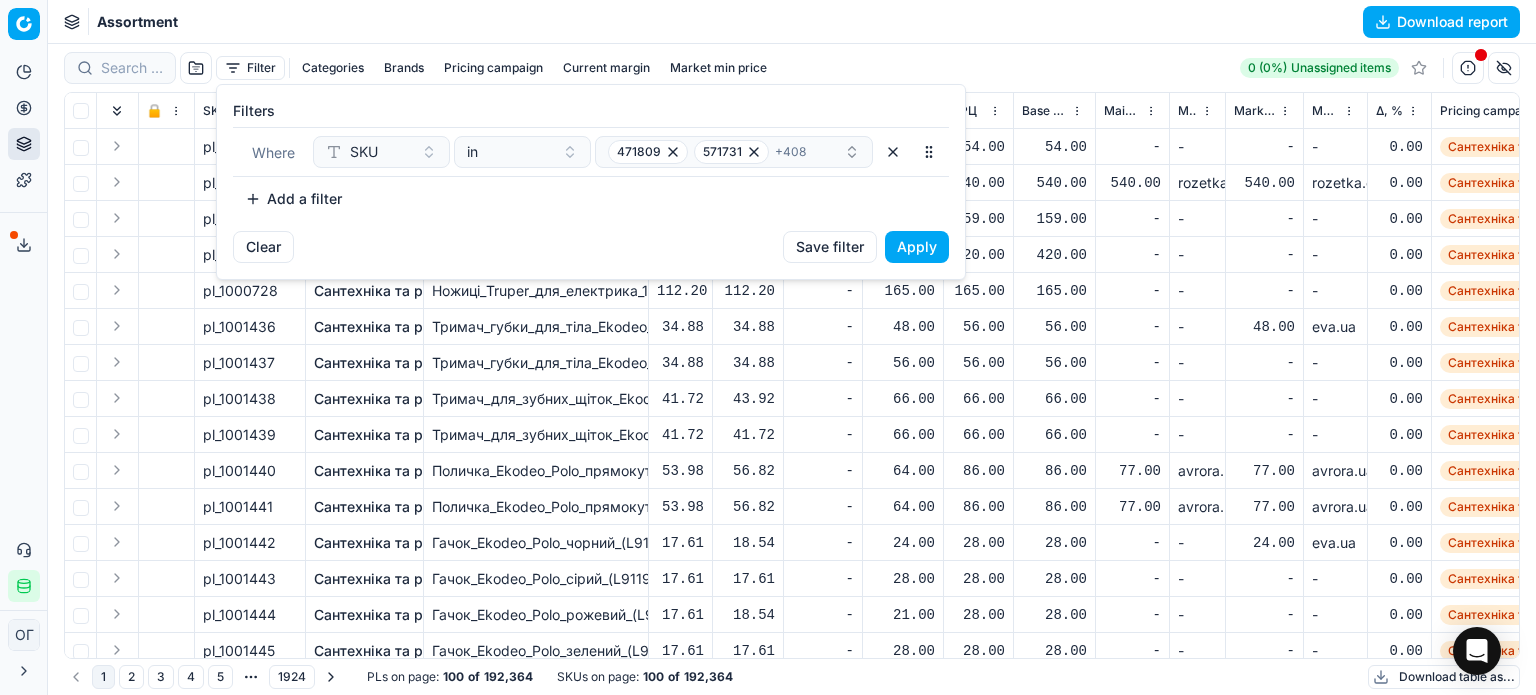 click on "Apply" at bounding box center (917, 247) 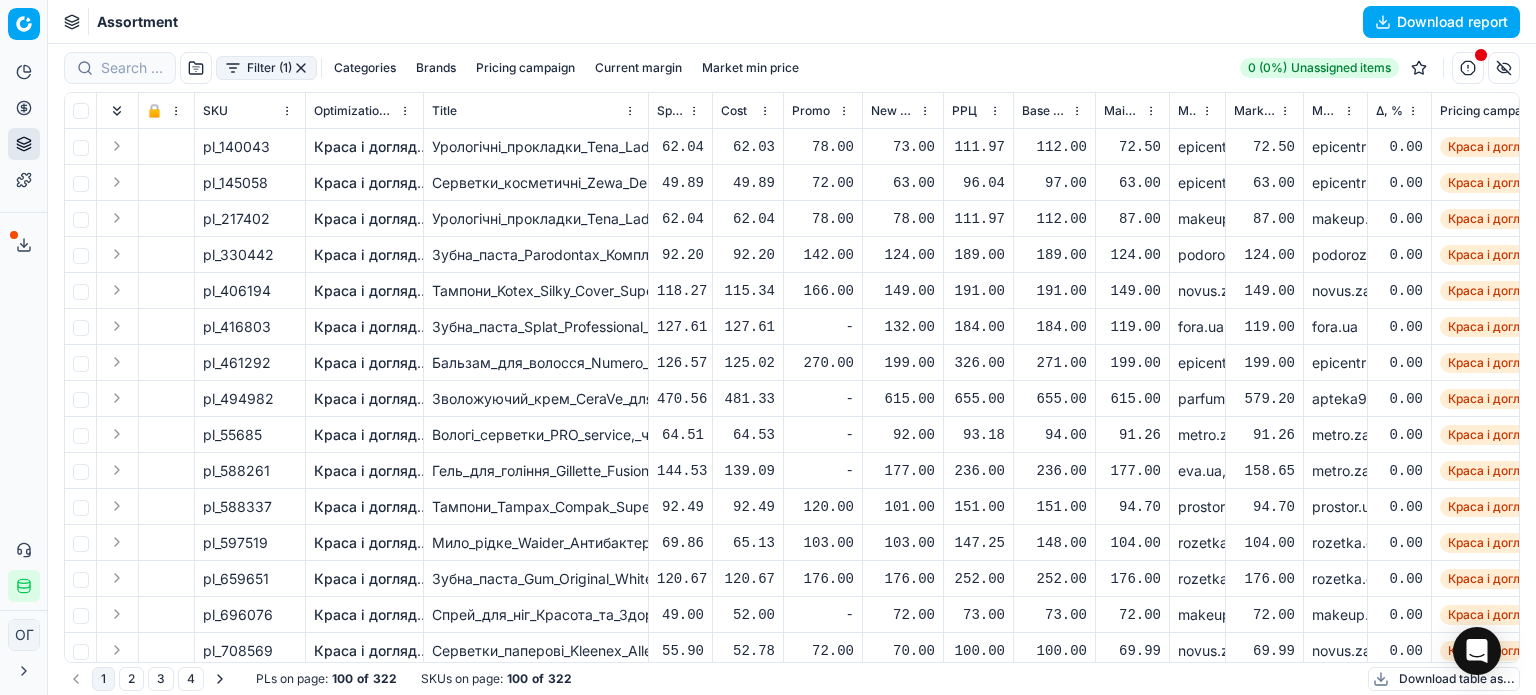 click on "Download table as..." at bounding box center (1444, 679) 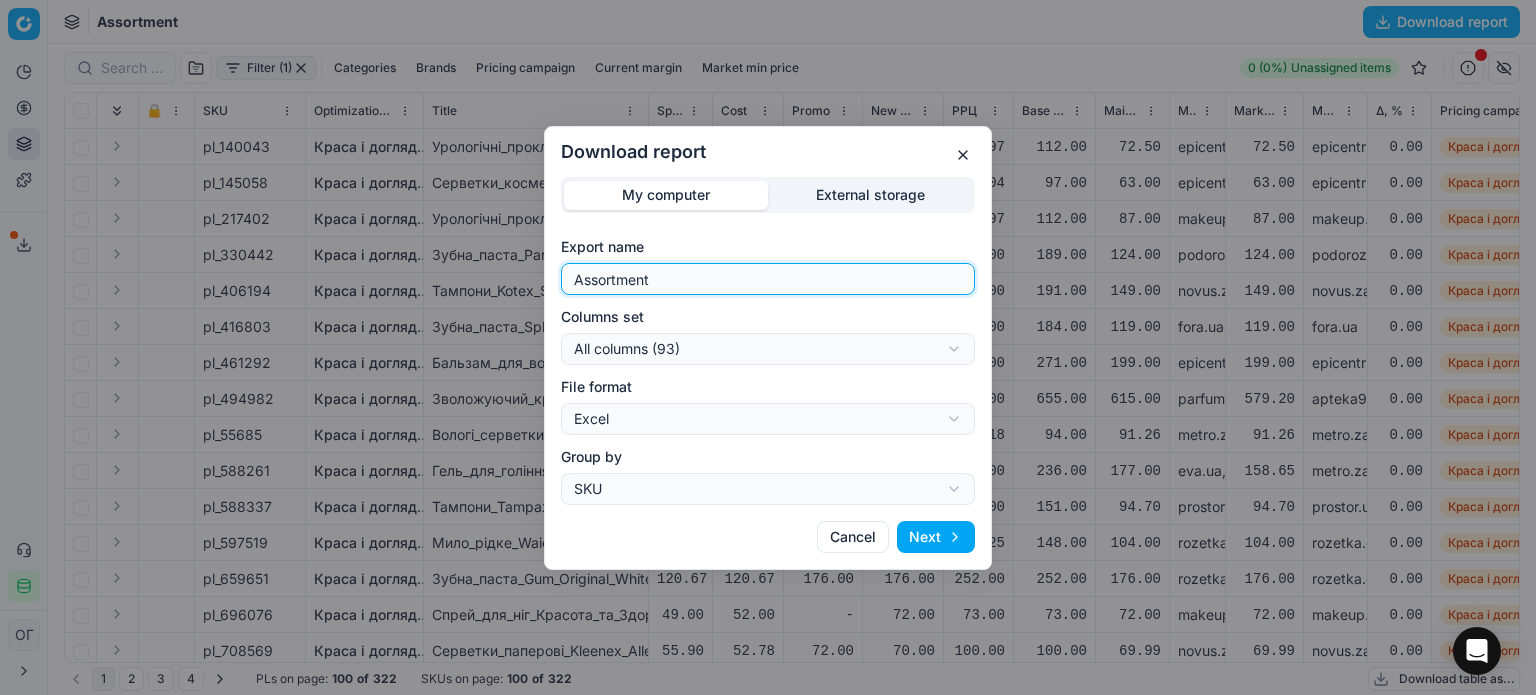click on "Assortment" at bounding box center [768, 279] 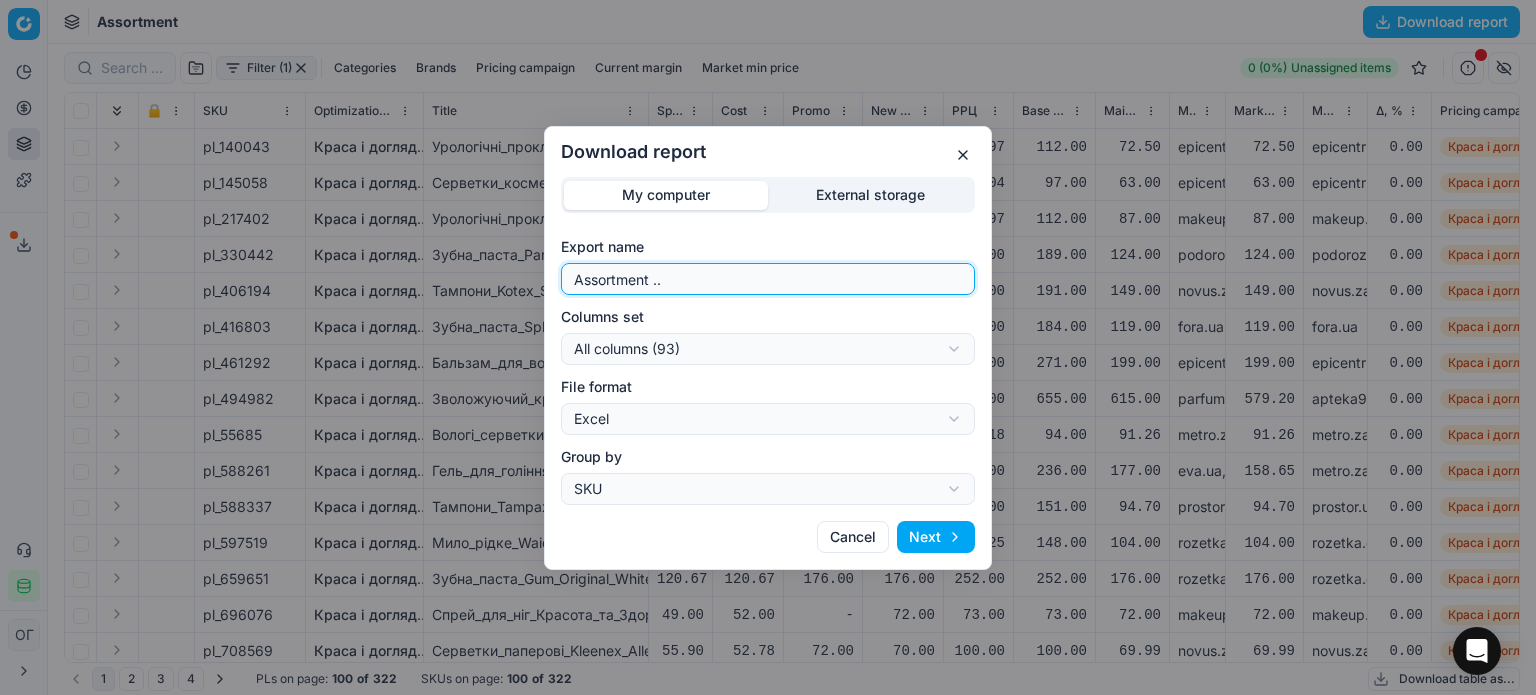type on "Assortment .." 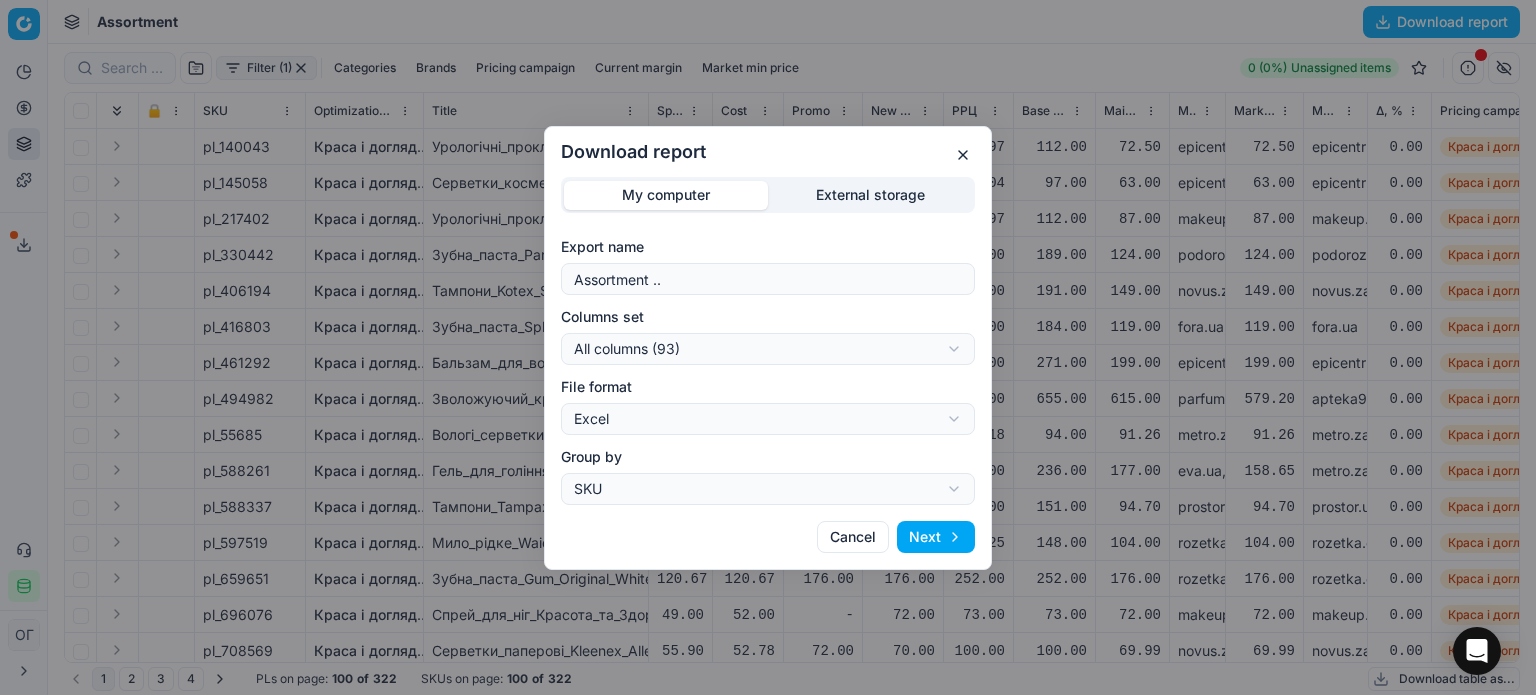 click on "Download report My computer External storage Export name Assortment .. Columns set All columns (93) All columns (93) Current table state (74) My export template (67) Export (6) File format Excel Excel CSV Group by SKU SKU Product line Cancel Next" at bounding box center [768, 347] 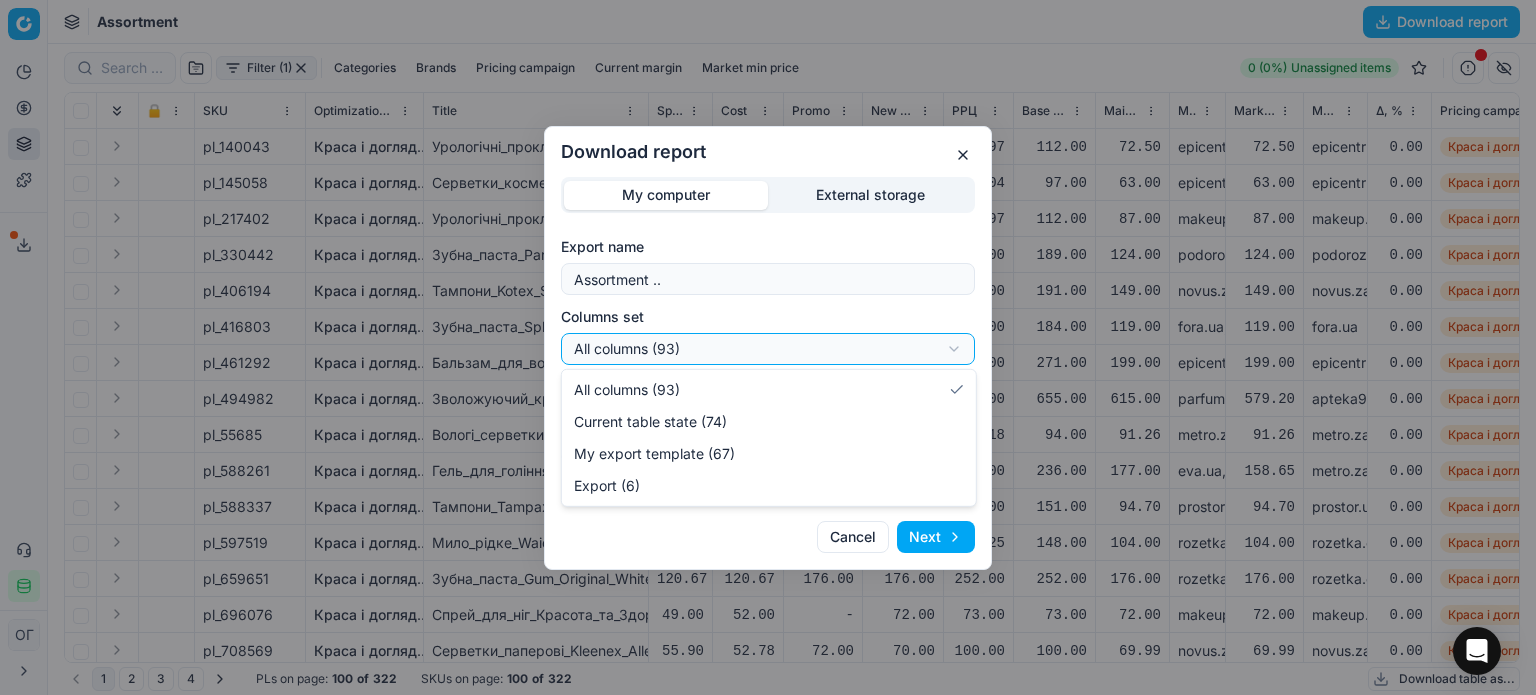 select on "table" 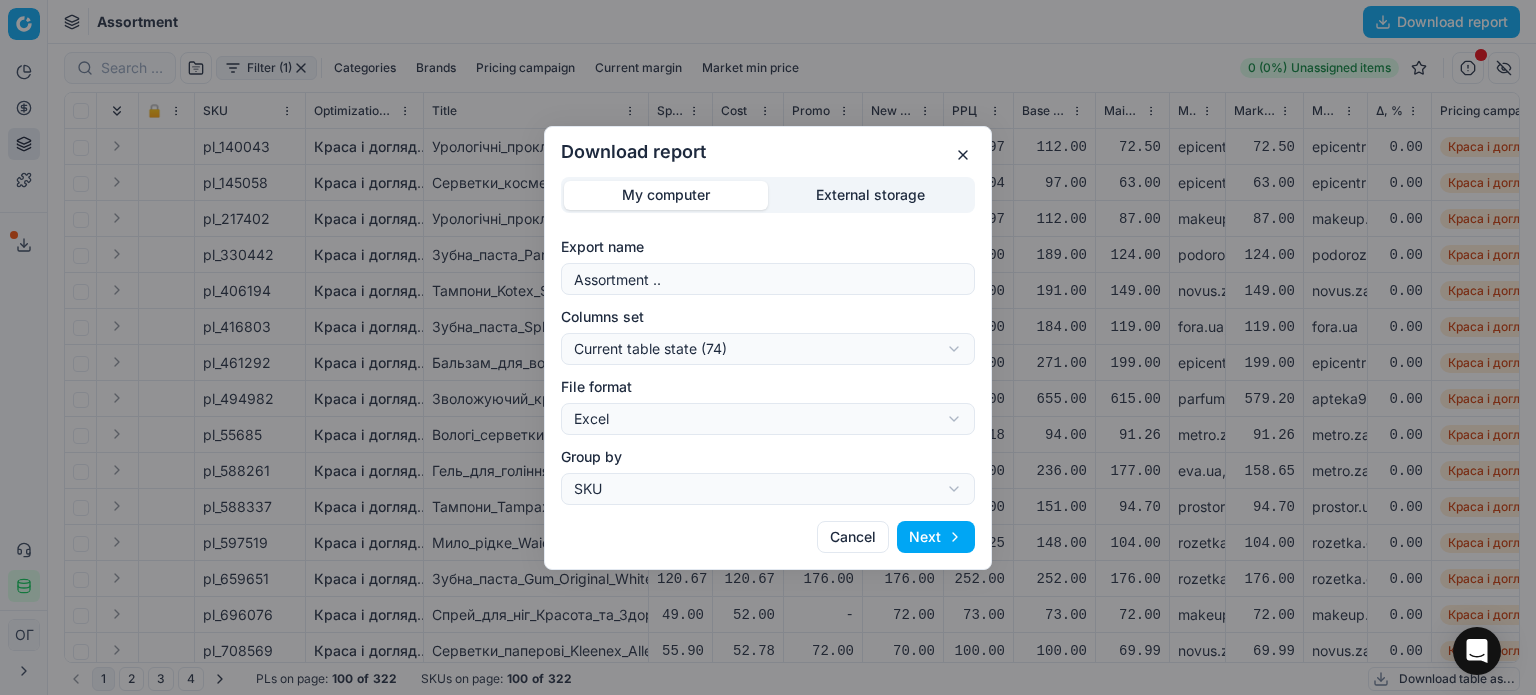 click on "Next" at bounding box center [936, 537] 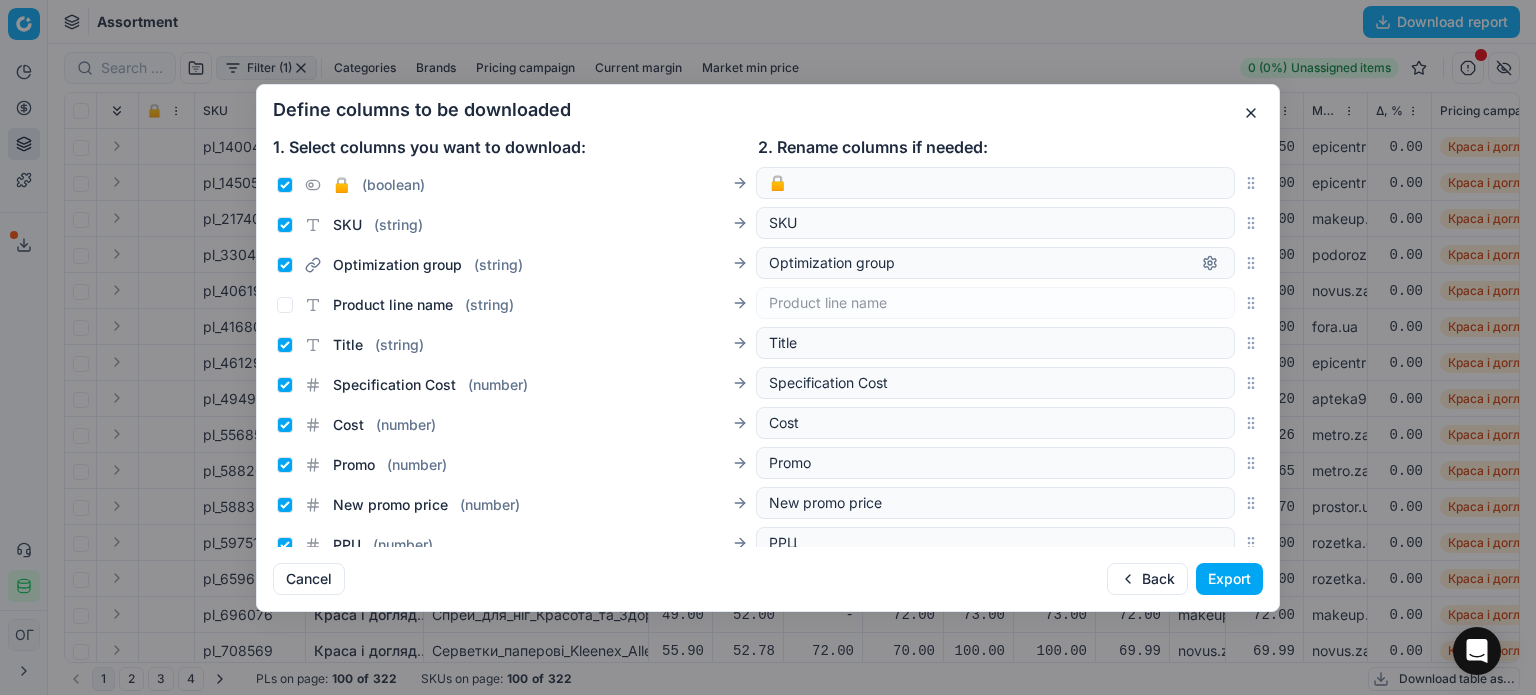 click on "Export" at bounding box center (1229, 579) 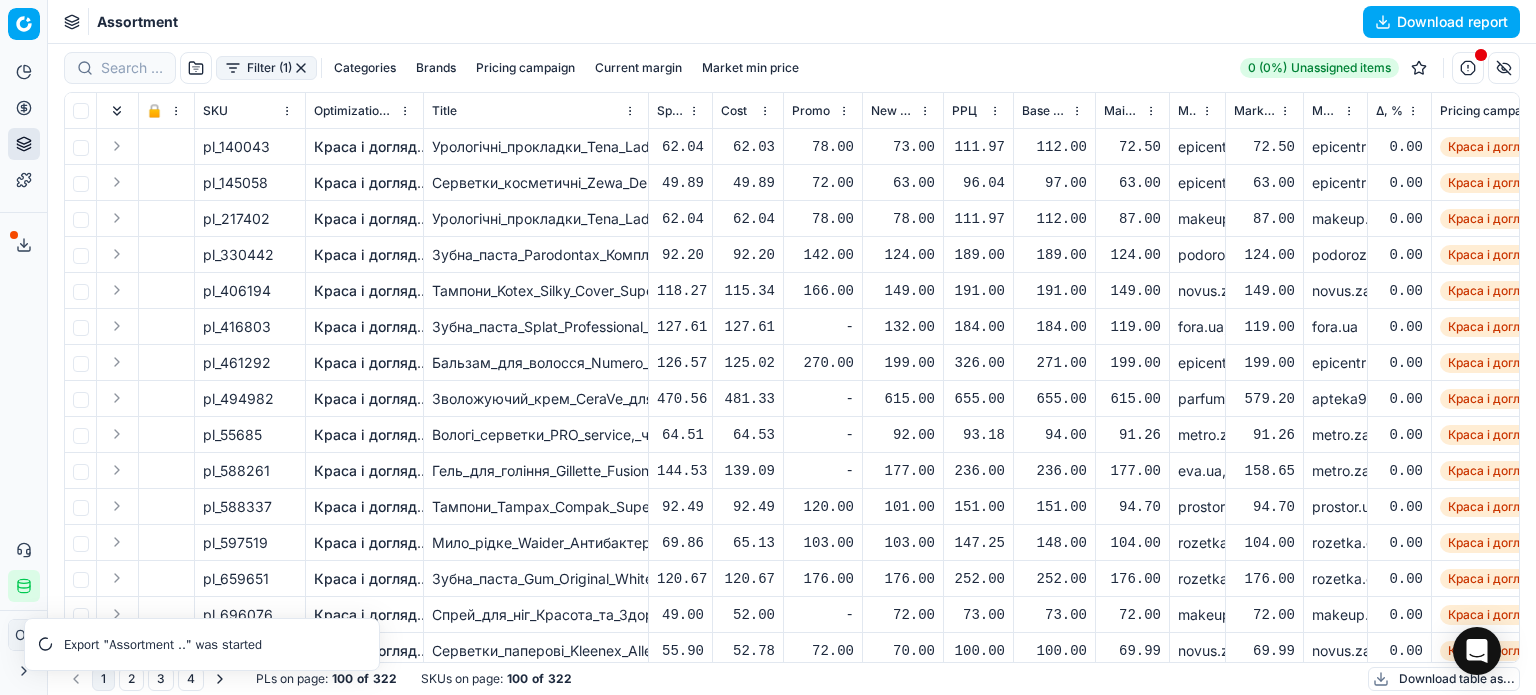 click 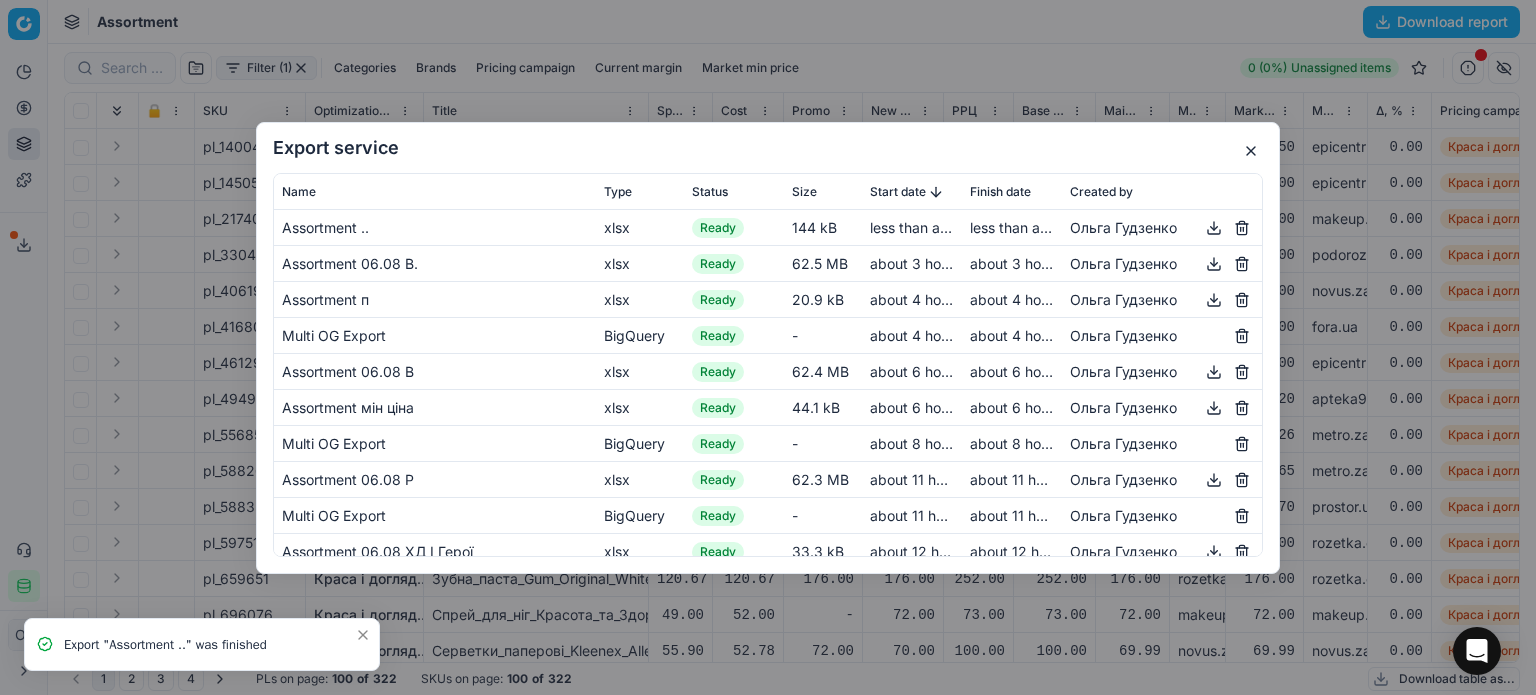 click at bounding box center [1214, 227] 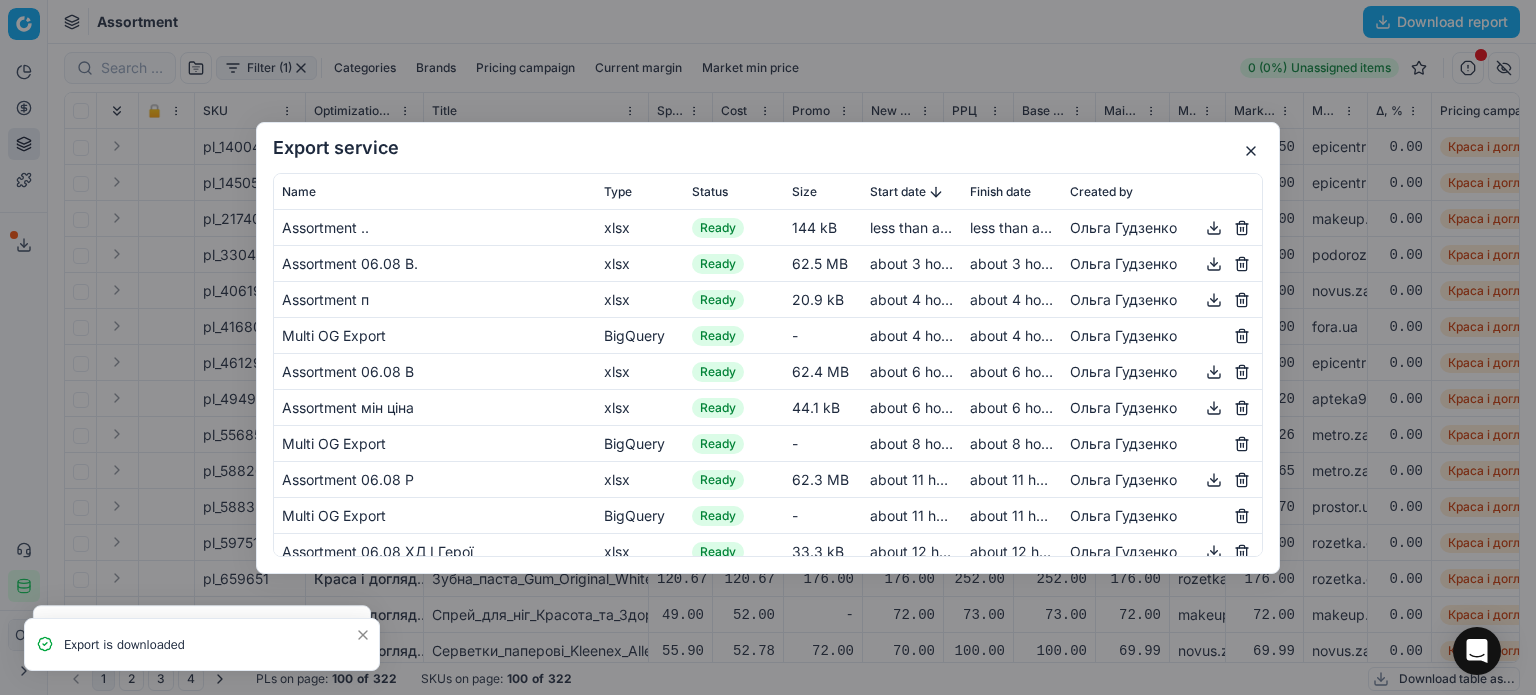 click at bounding box center (1251, 151) 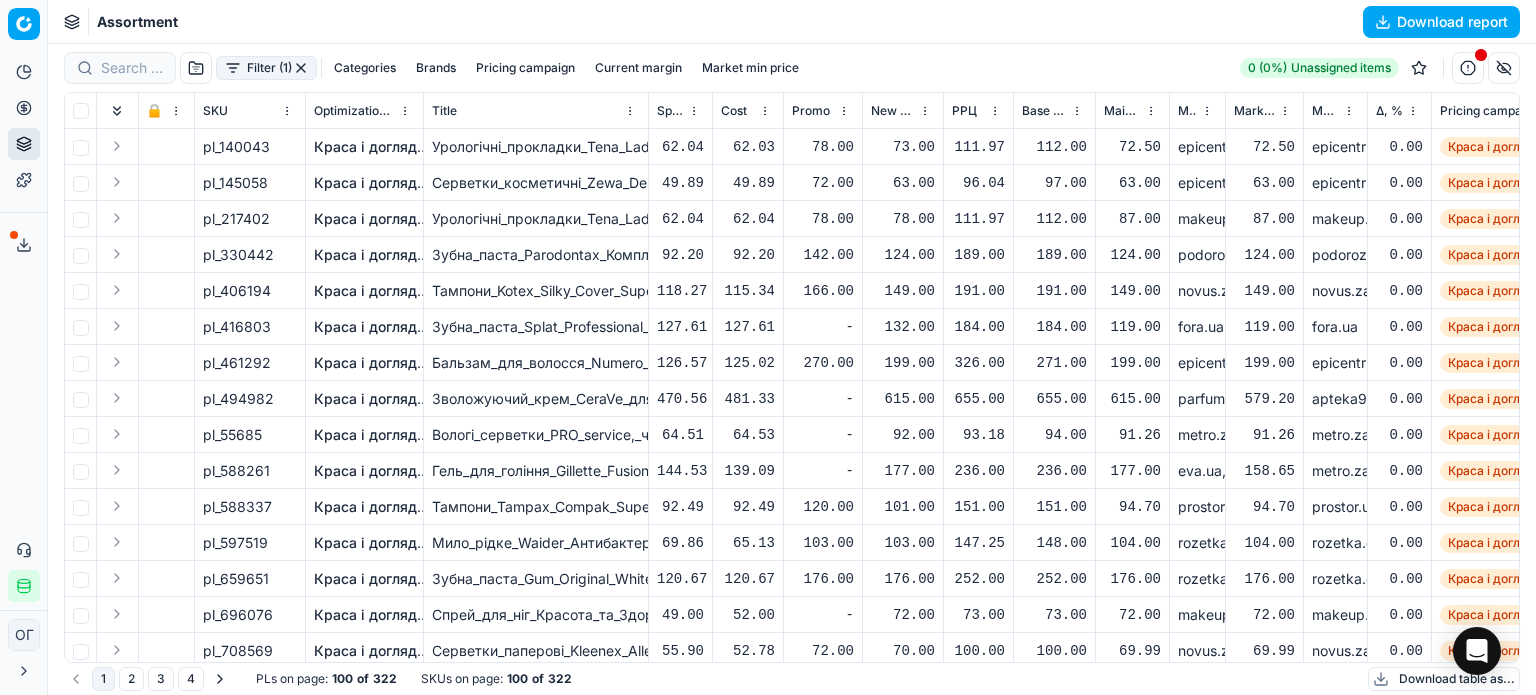 click at bounding box center [301, 68] 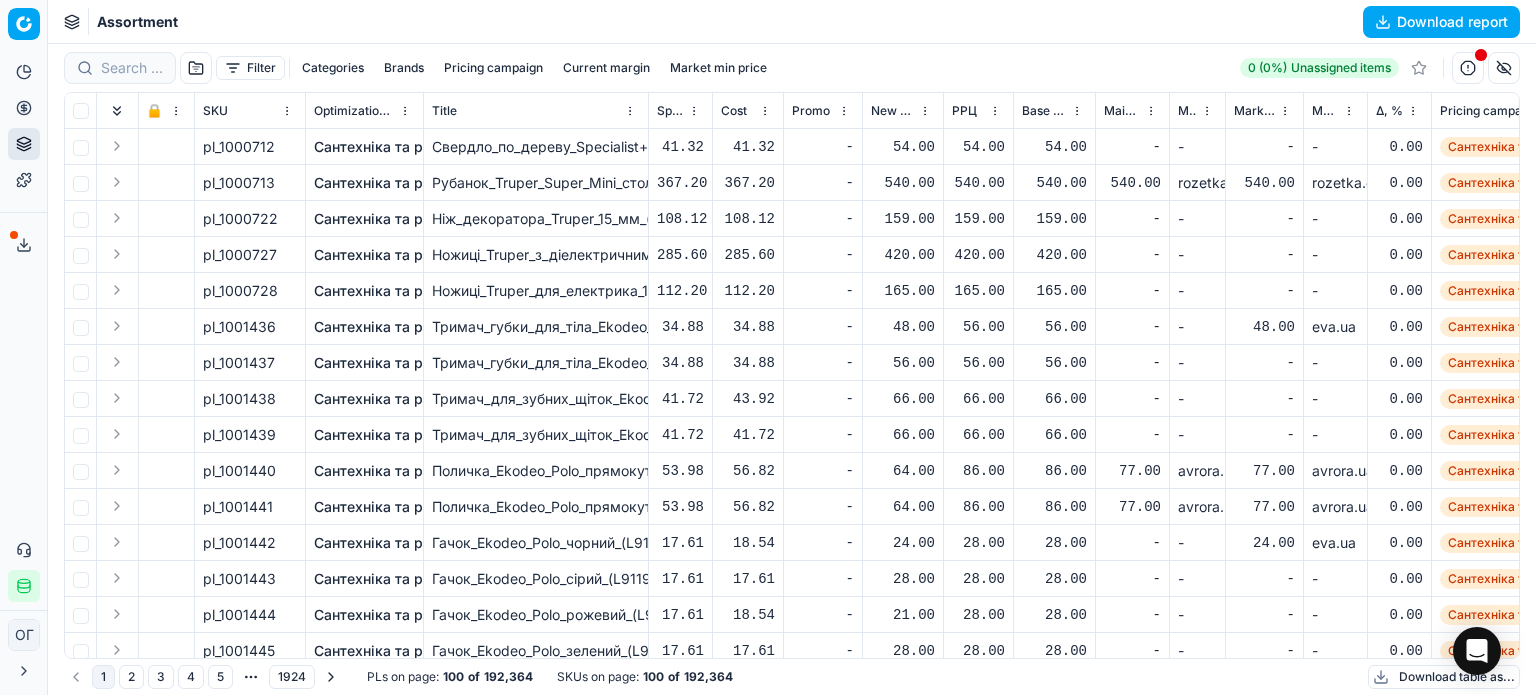 click on "Filter" at bounding box center [250, 68] 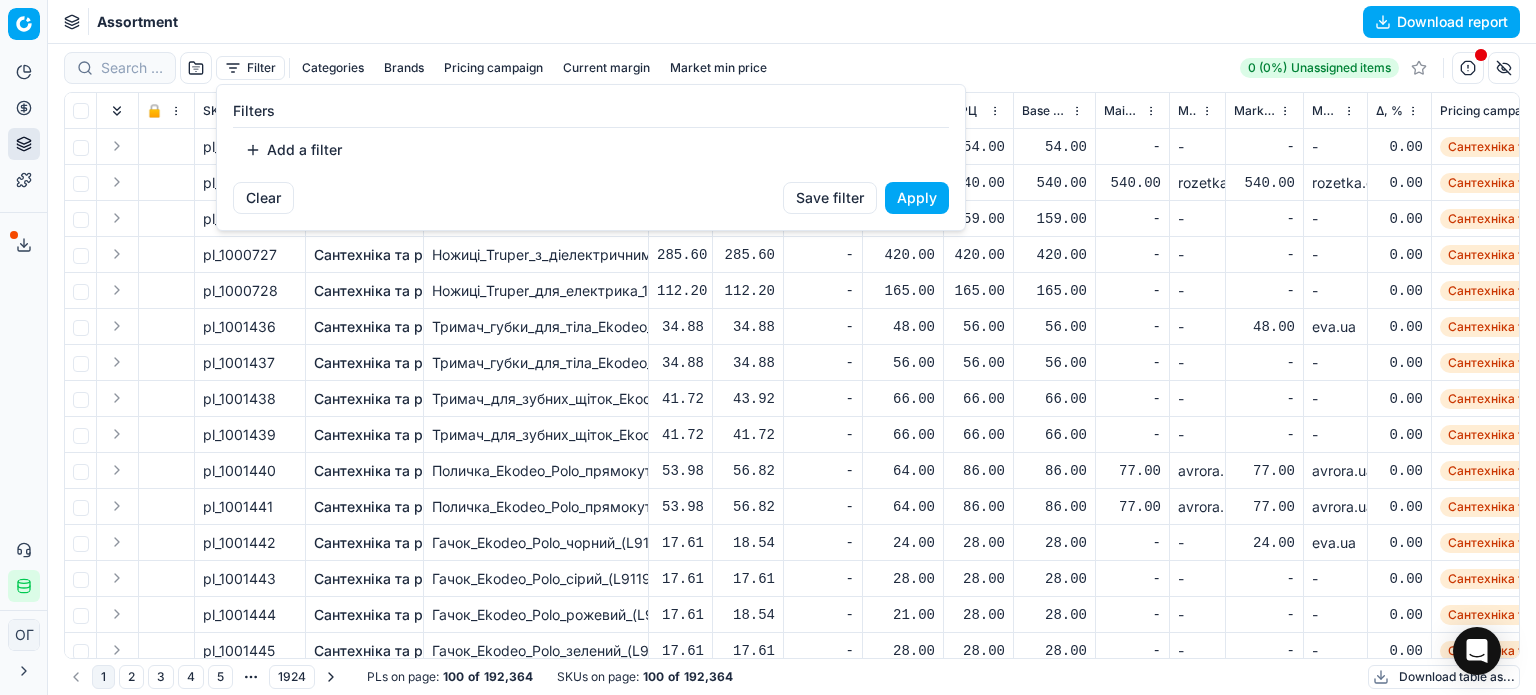 click on "Add a filter" at bounding box center (293, 150) 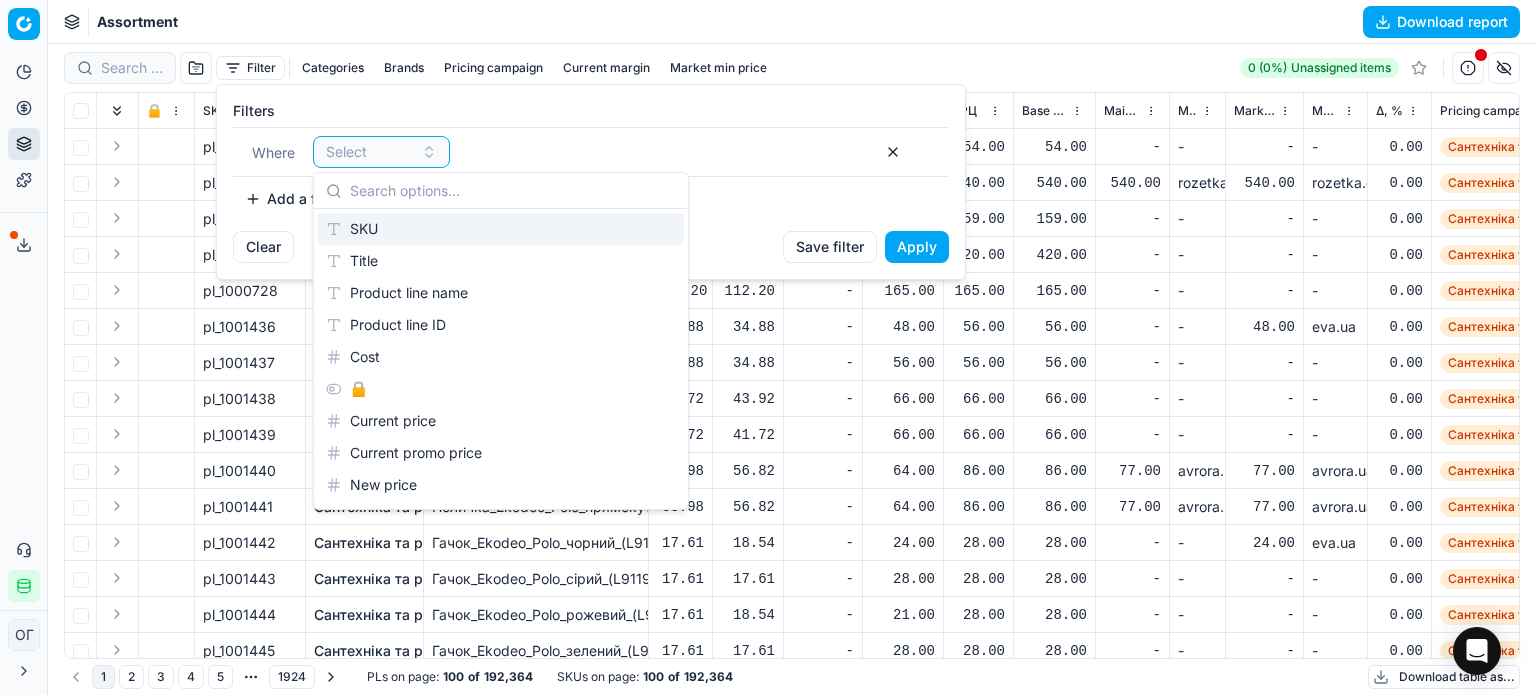 click on "SKU" at bounding box center [501, 229] 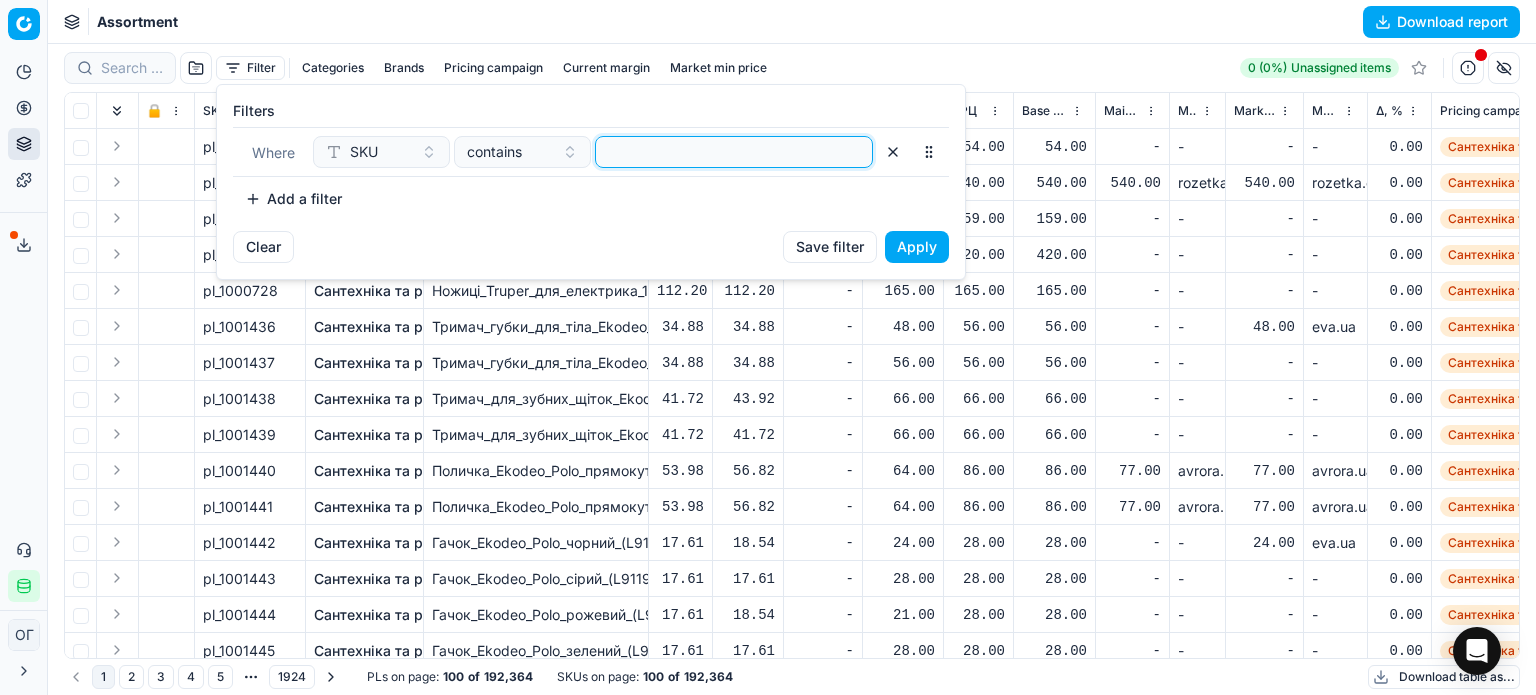 click at bounding box center [734, 152] 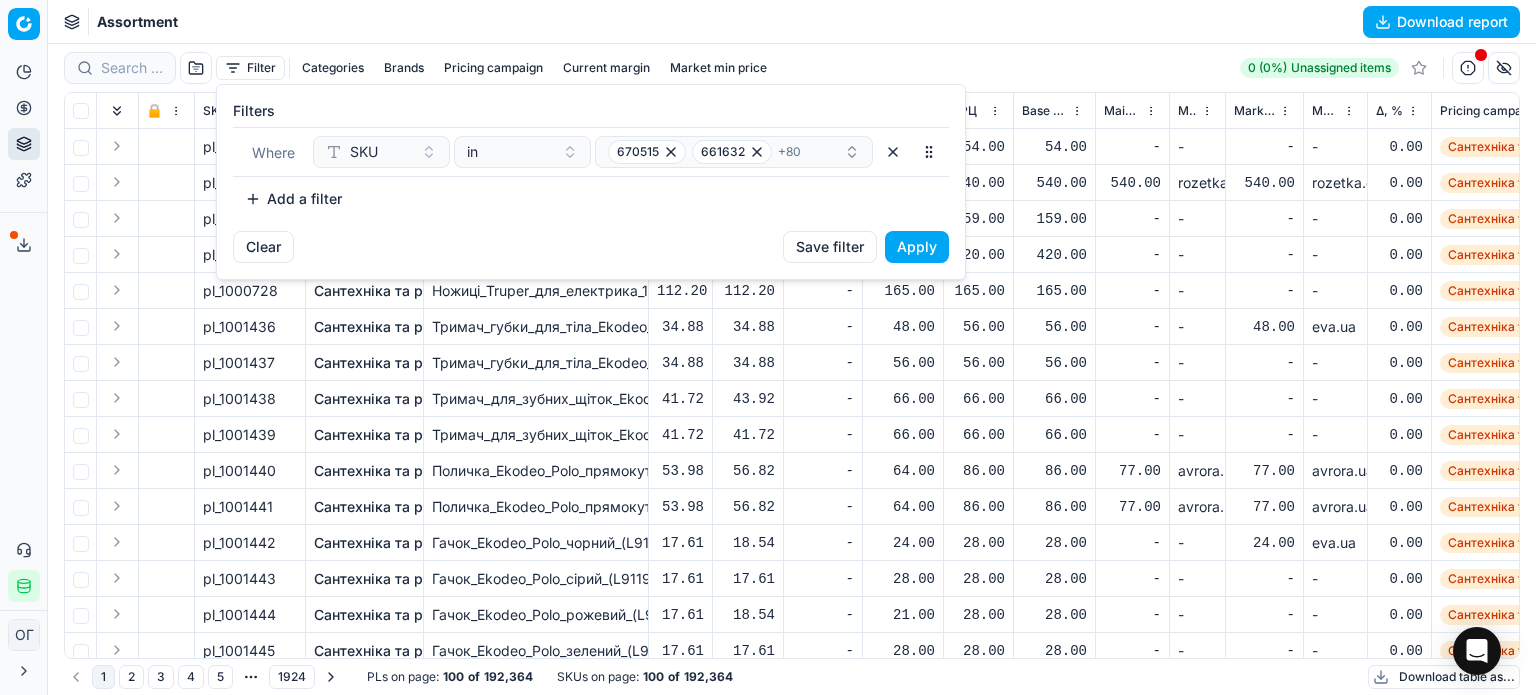 click on "Apply" at bounding box center (917, 247) 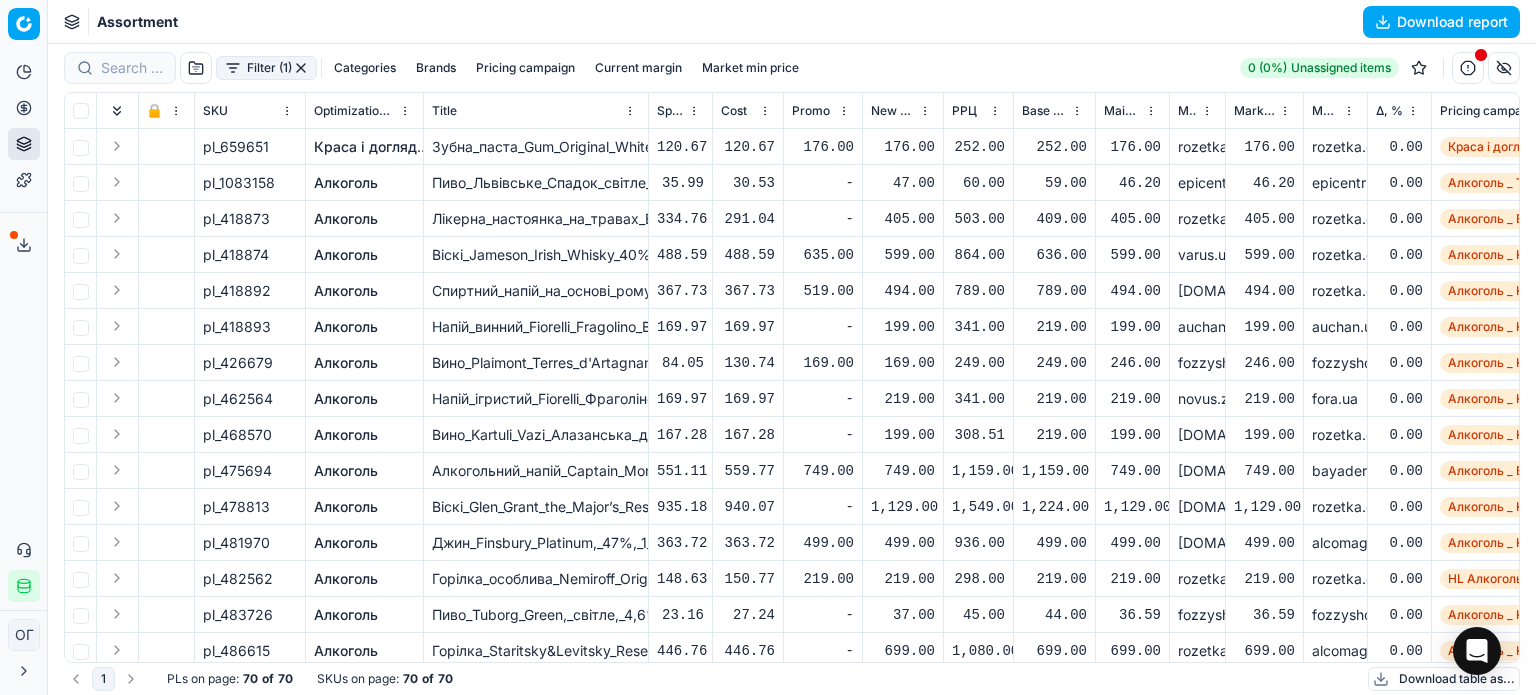 click on "Download table as..." at bounding box center [1444, 679] 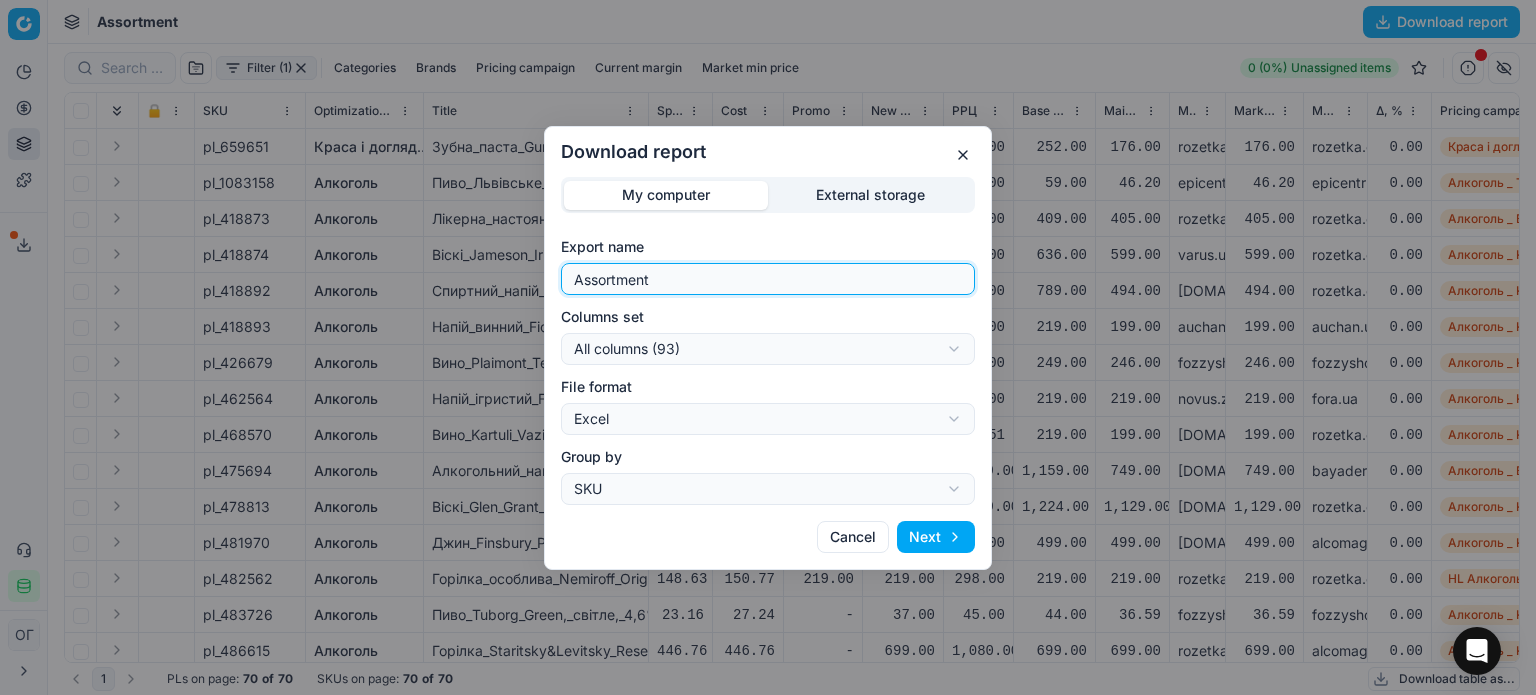 click on "Assortment" at bounding box center (768, 279) 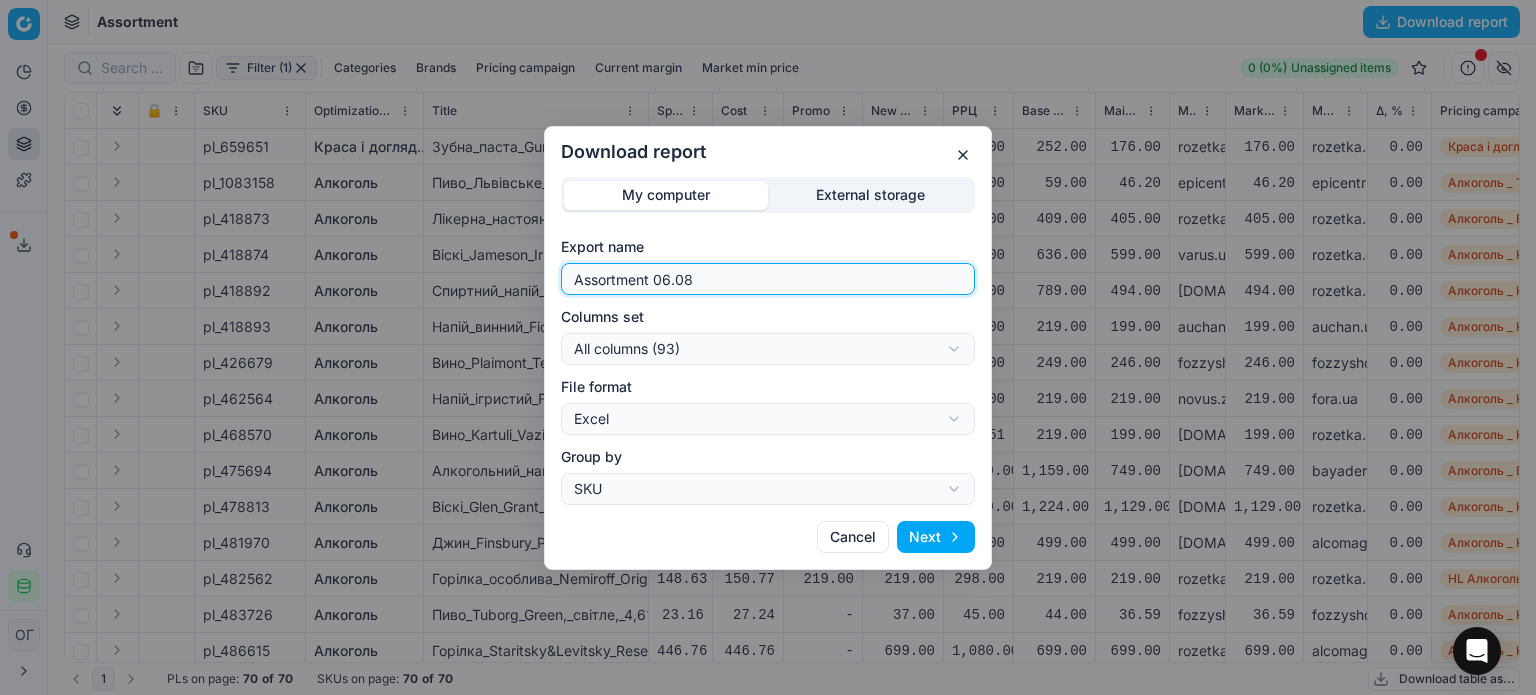 type on "Assortment 06.08" 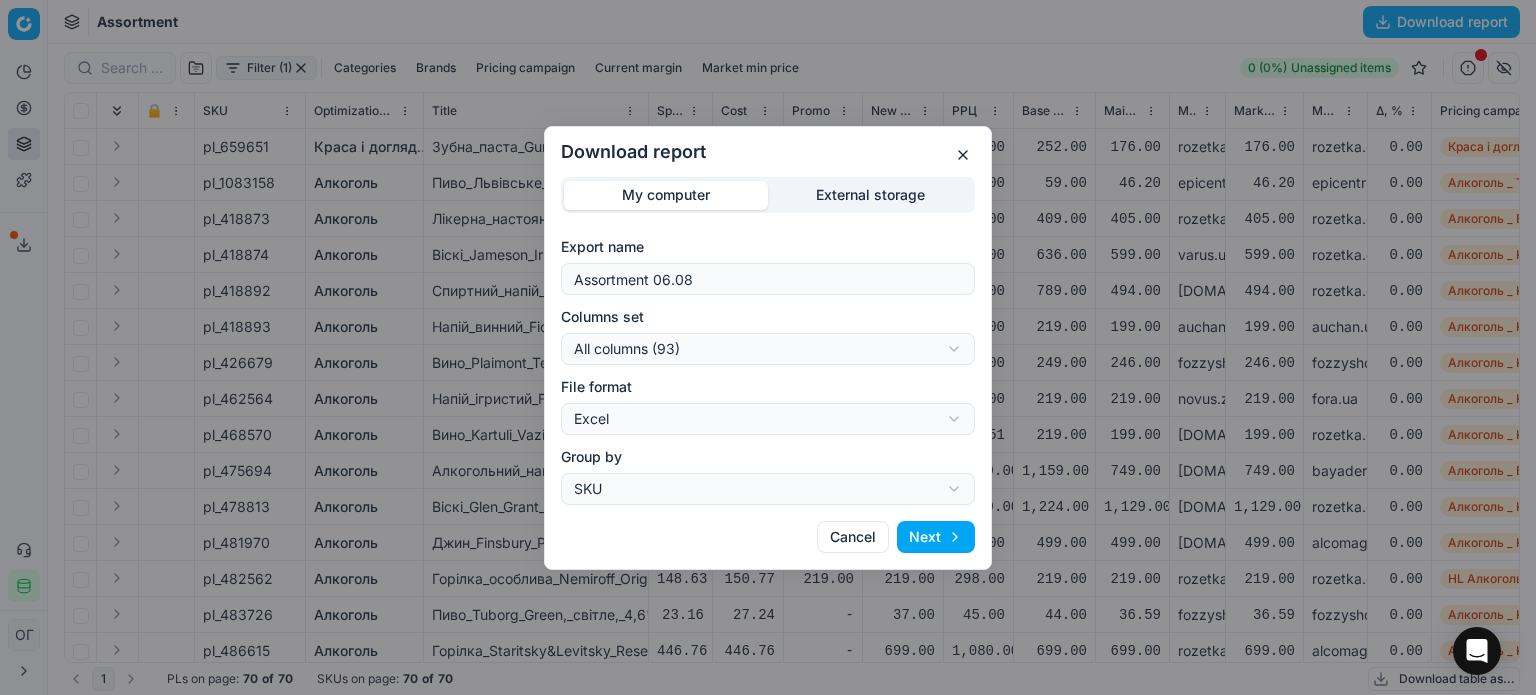 click on "Export name Assortment 06.08 Columns set All columns (93) All columns (93) Current table state (74) My export template (67) Export (6) File format Excel Excel CSV Group by SKU SKU Product line" at bounding box center [768, 371] 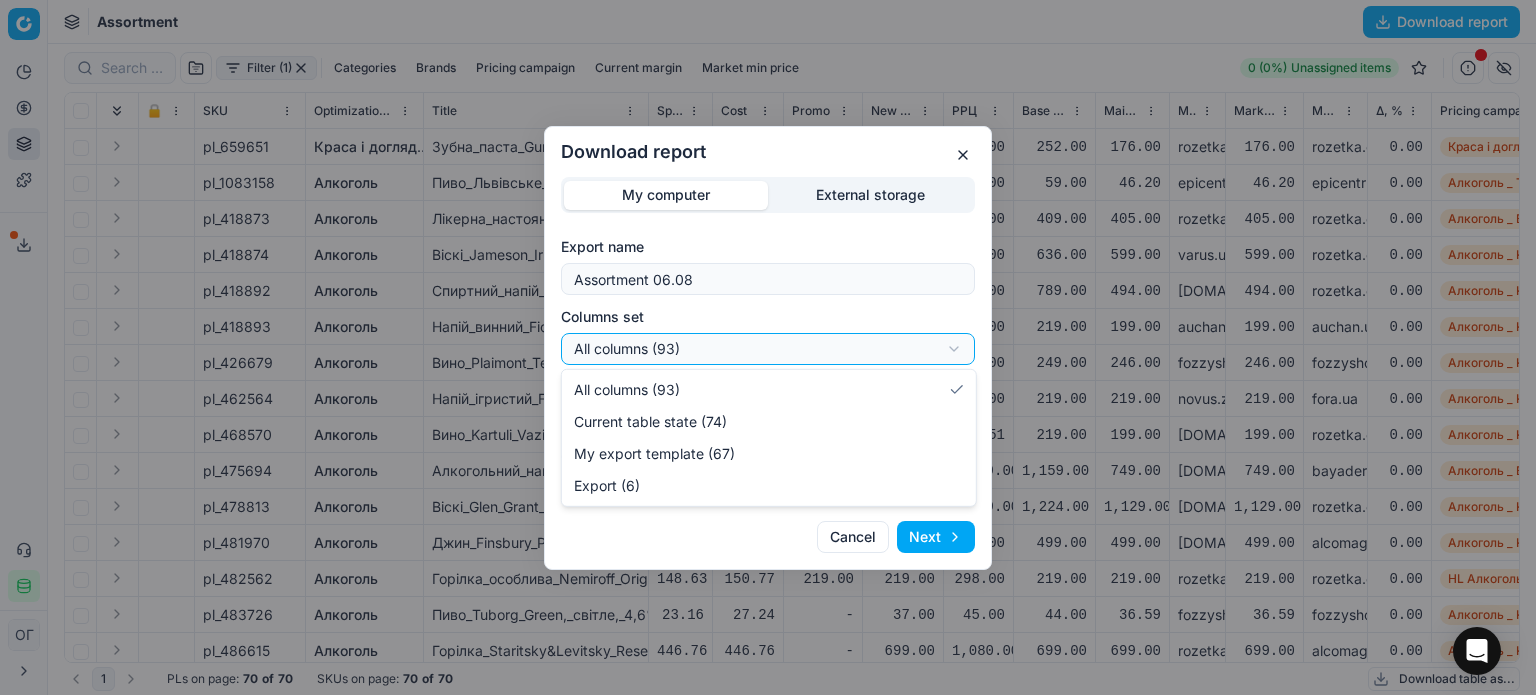 click on "Download report My computer External storage Export name Assortment 06.08 Columns set All columns (93) All columns (93) Current table state (74) My export template (67) Export (6) File format Excel Excel CSV Group by SKU SKU Product line Cancel Next" at bounding box center [768, 347] 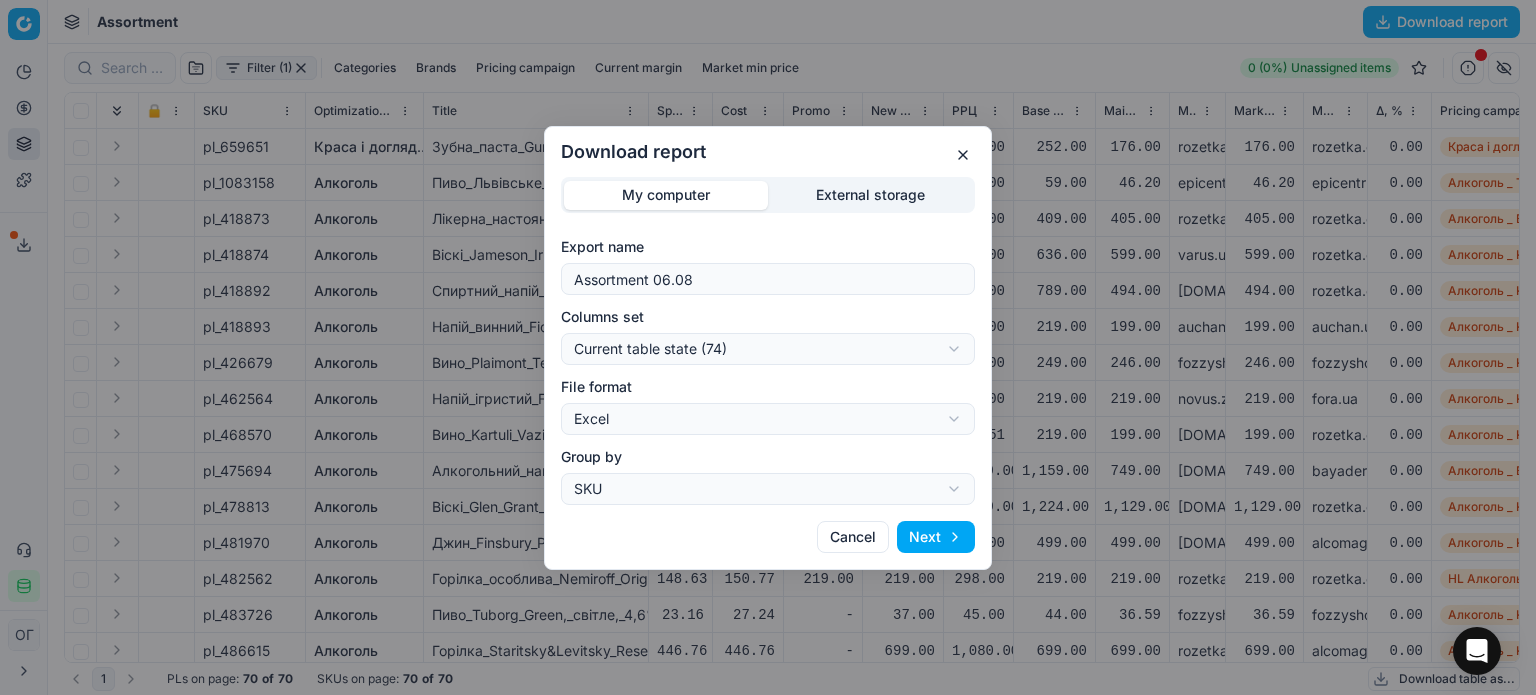 click on "Next" at bounding box center [936, 537] 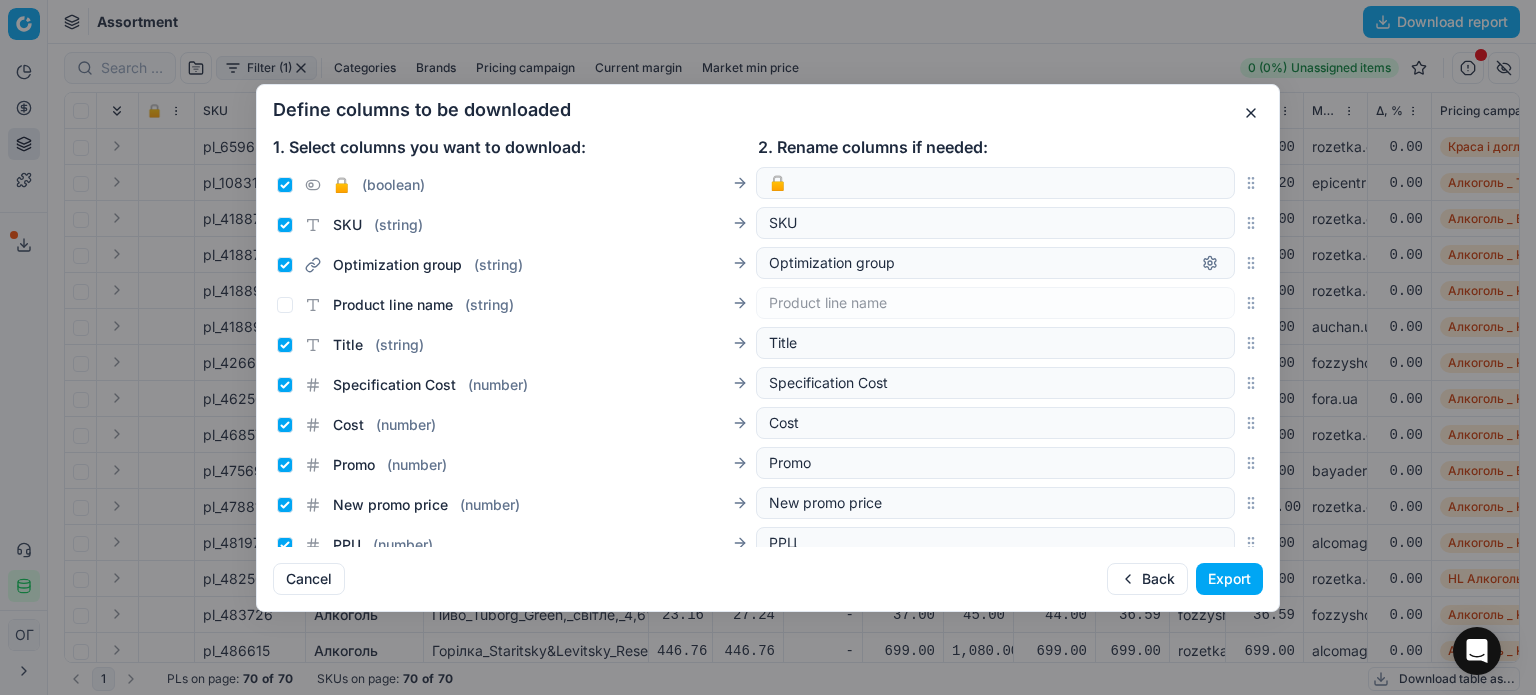 click on "Export" at bounding box center [1229, 579] 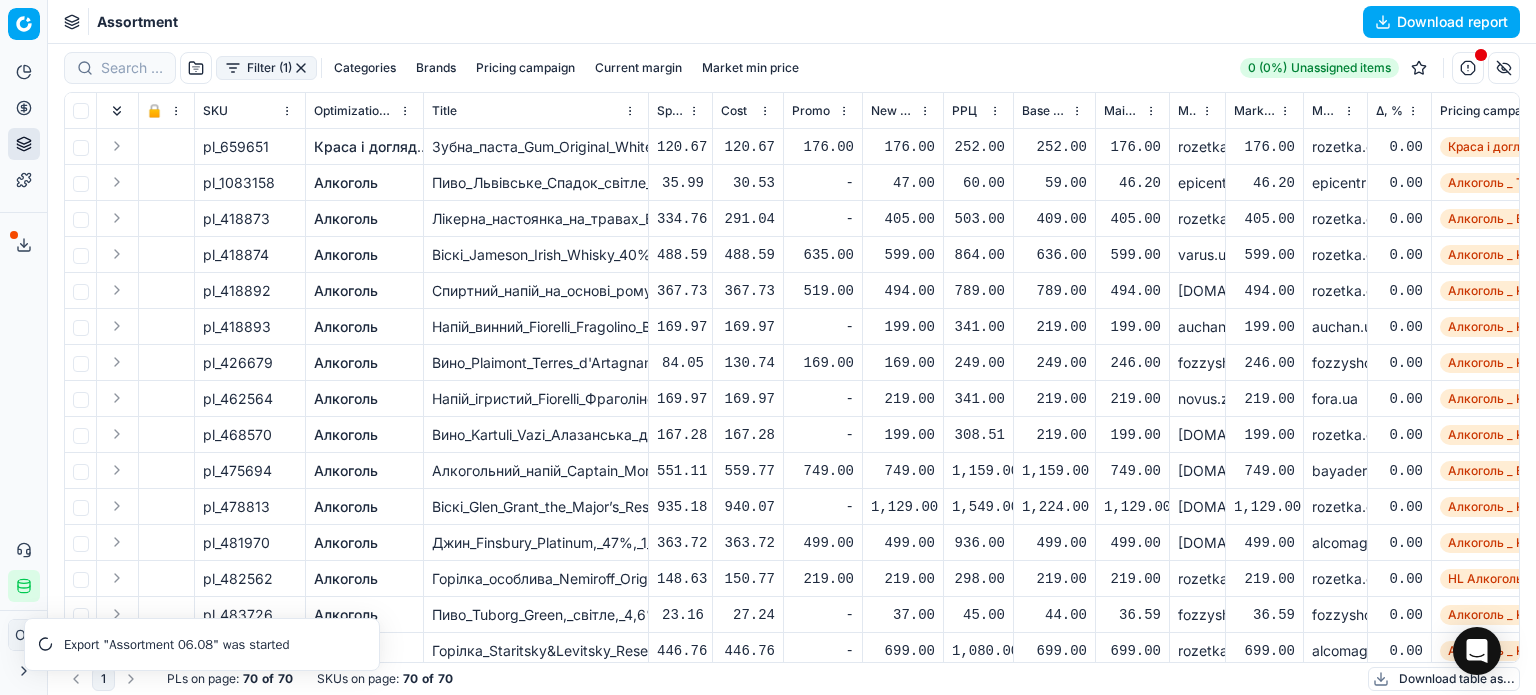 click 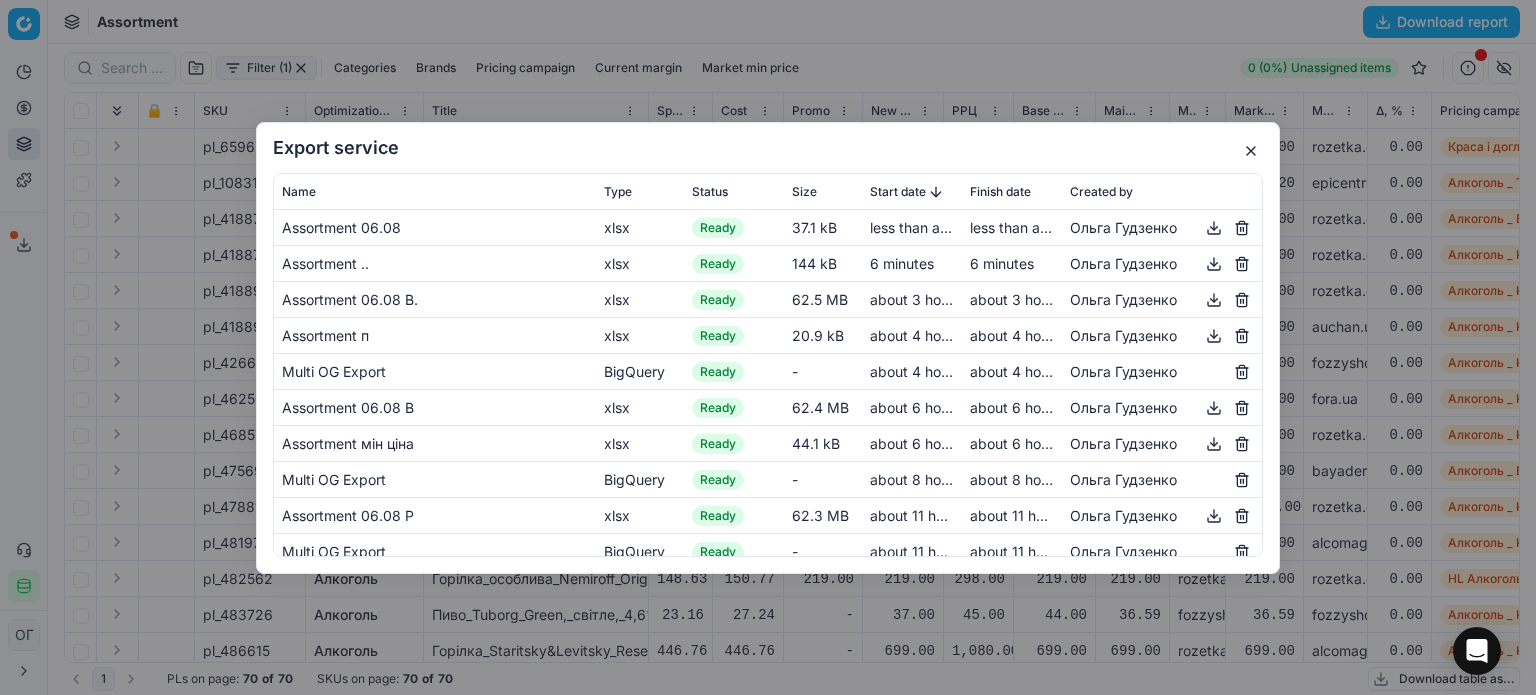 click at bounding box center [1214, 227] 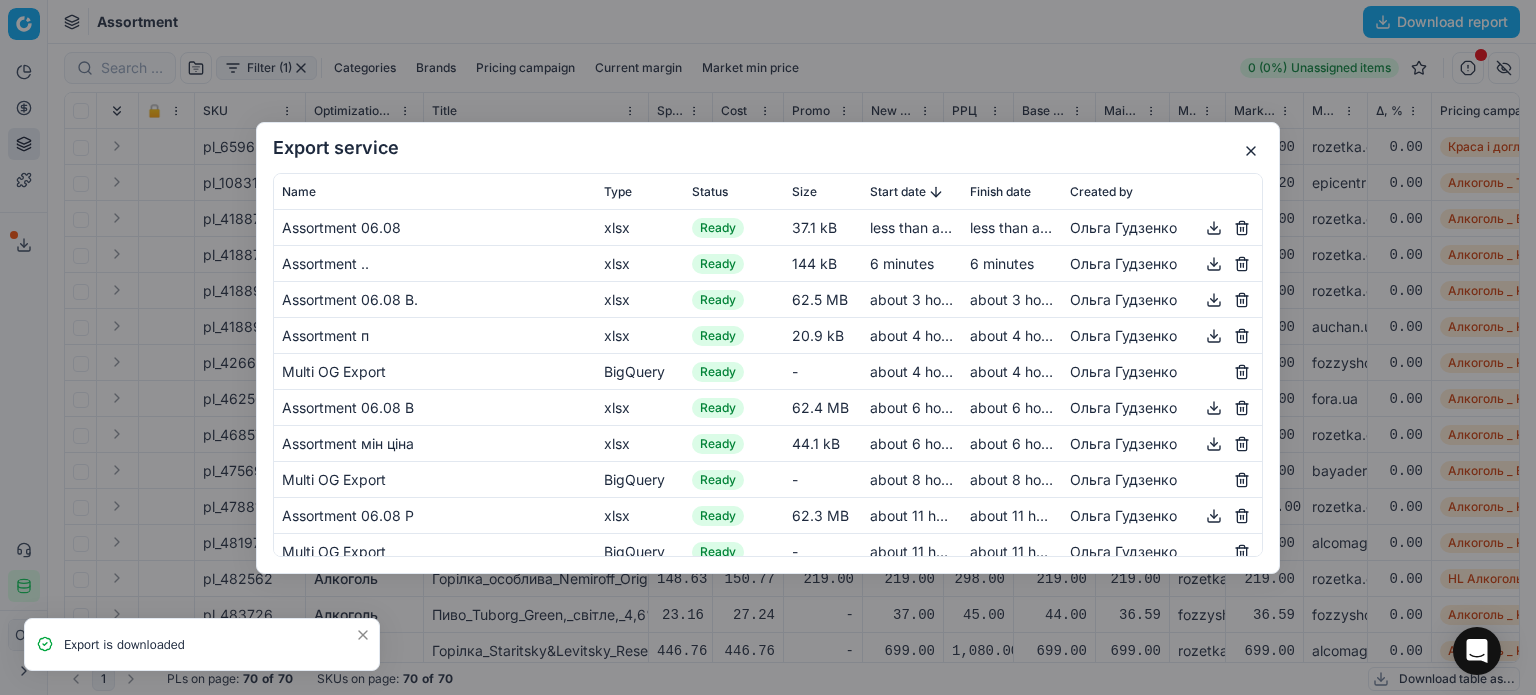 drag, startPoint x: 1252, startPoint y: 149, endPoint x: 1324, endPoint y: 41, distance: 129.79985 